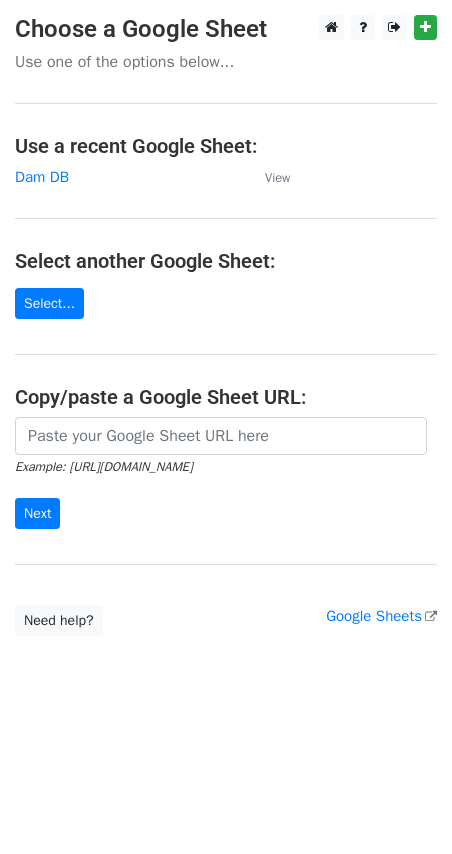 scroll, scrollTop: 0, scrollLeft: 0, axis: both 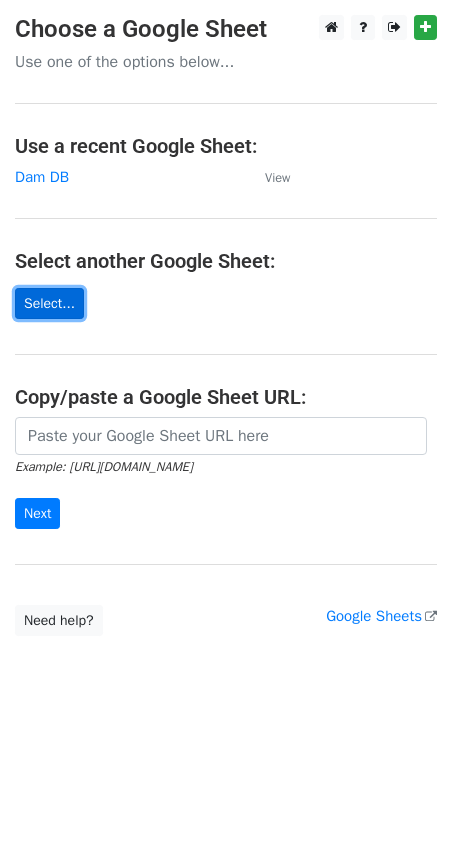 click on "Select..." at bounding box center (49, 303) 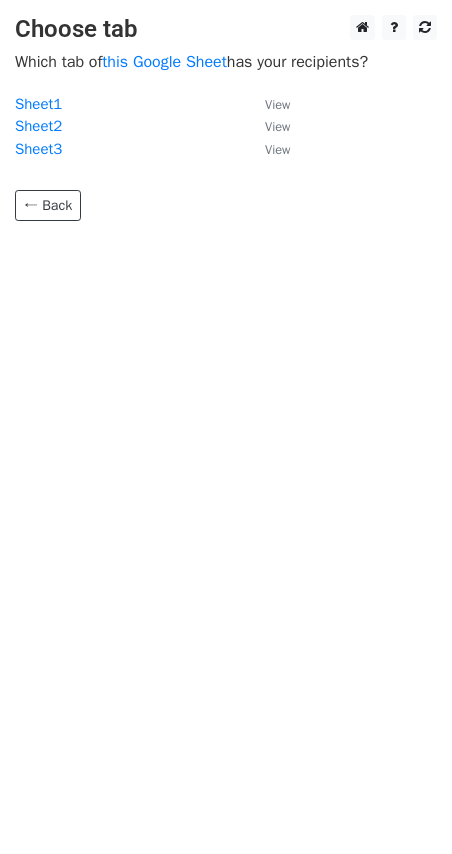 scroll, scrollTop: 0, scrollLeft: 0, axis: both 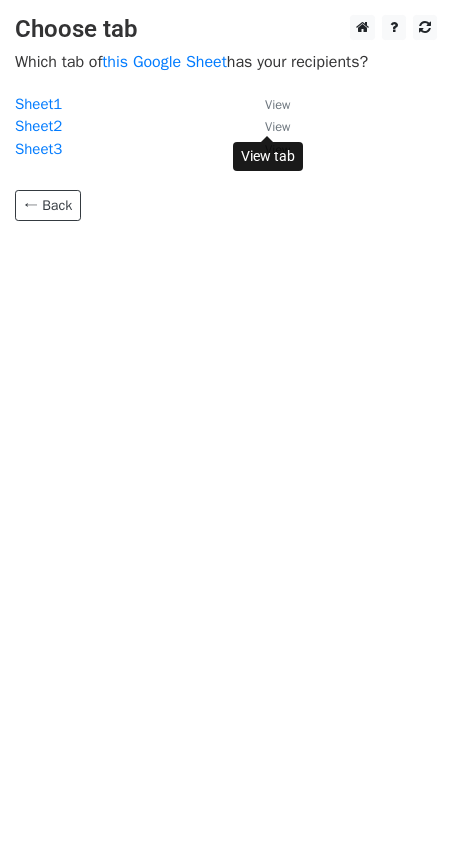 click on "View" at bounding box center (277, 127) 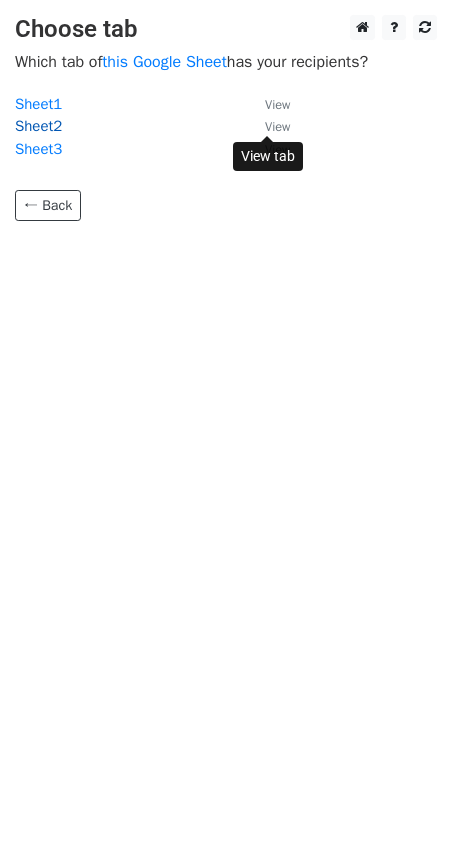 click on "Sheet2" at bounding box center (38, 126) 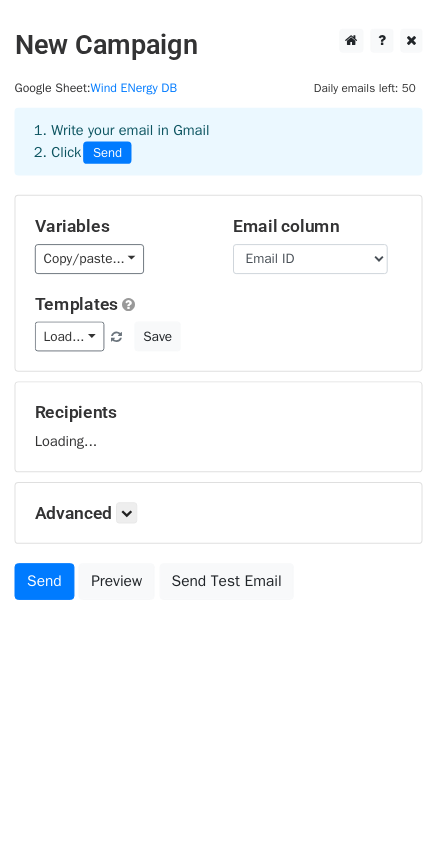 scroll, scrollTop: 0, scrollLeft: 0, axis: both 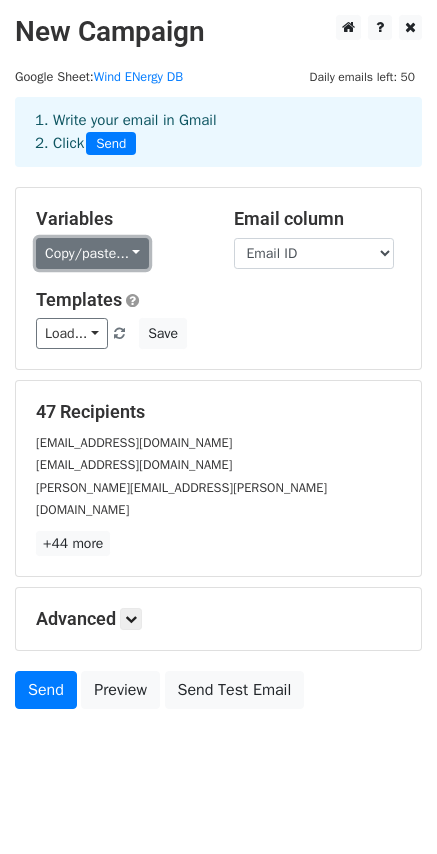 click on "Copy/paste..." at bounding box center [92, 253] 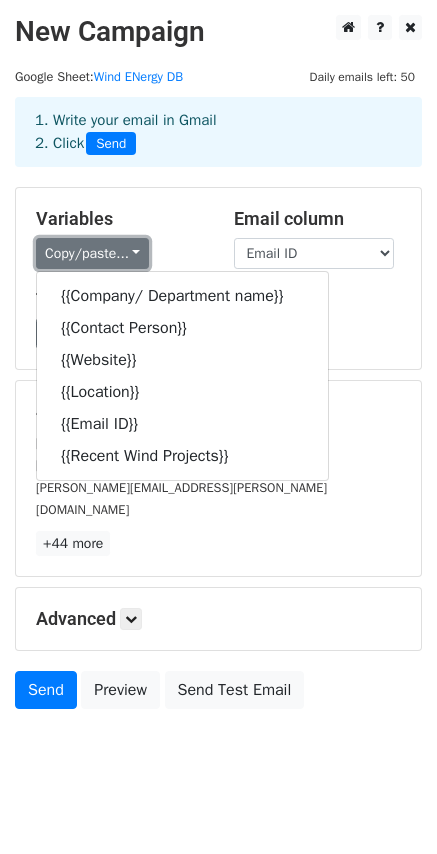 click on "Copy/paste..." at bounding box center (92, 253) 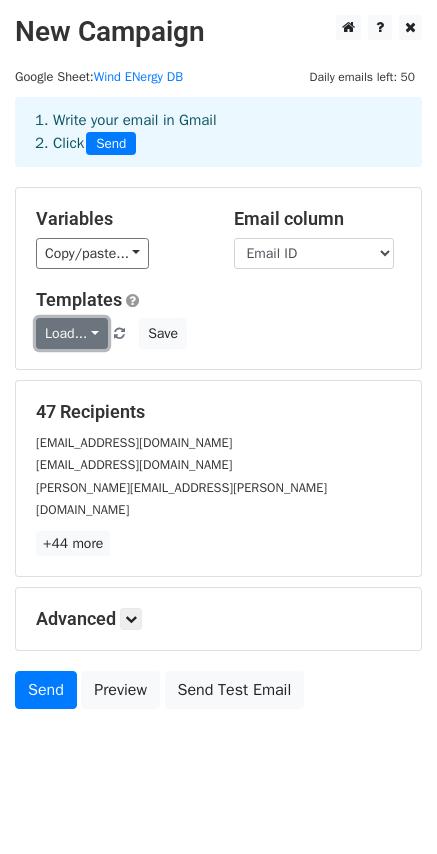 click on "Load..." at bounding box center [72, 333] 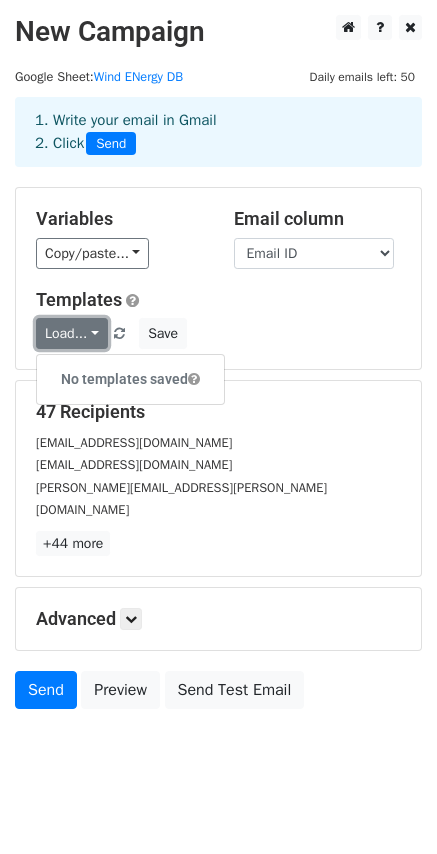 click on "Load..." at bounding box center (72, 333) 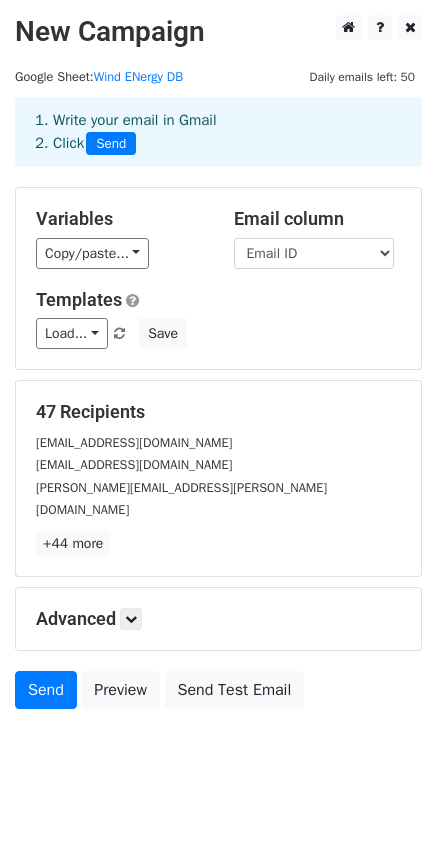 click on "Load...
No templates saved
Save" at bounding box center (218, 333) 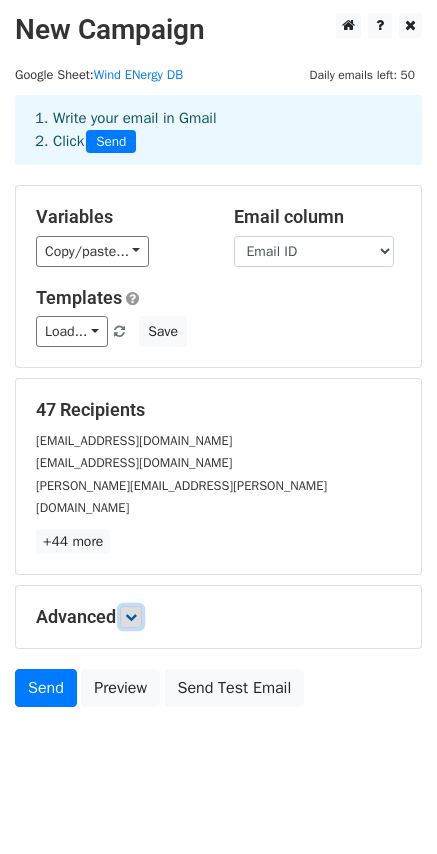 click at bounding box center (131, 617) 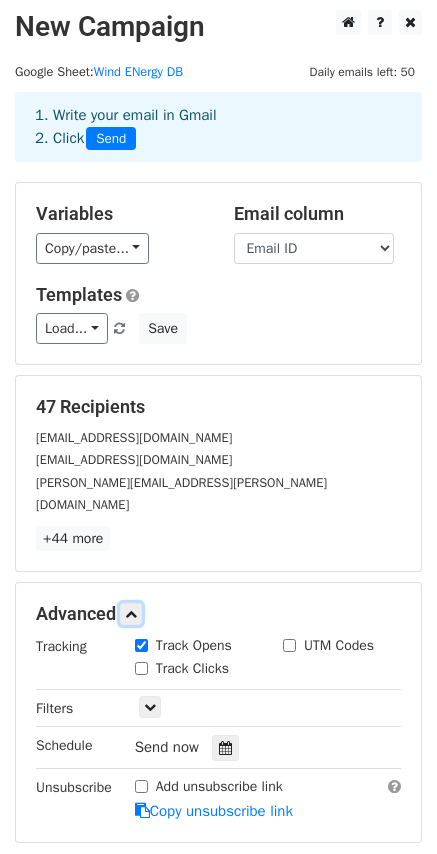 scroll, scrollTop: 0, scrollLeft: 0, axis: both 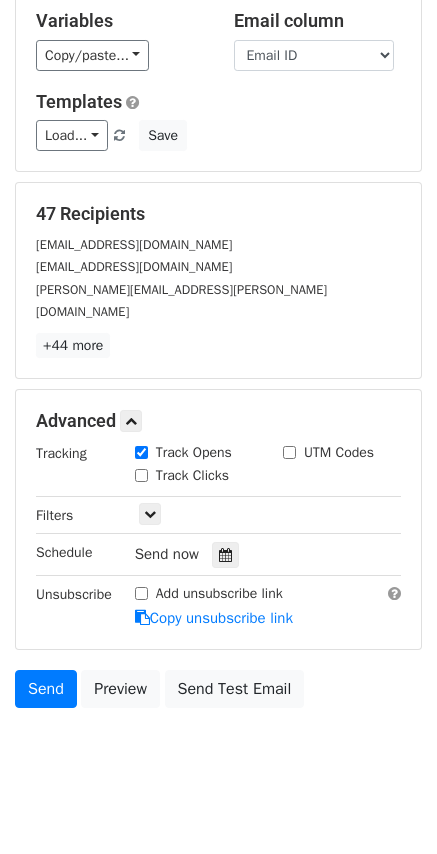 click on "[PERSON_NAME][EMAIL_ADDRESS][PERSON_NAME][DOMAIN_NAME]" at bounding box center [218, 300] 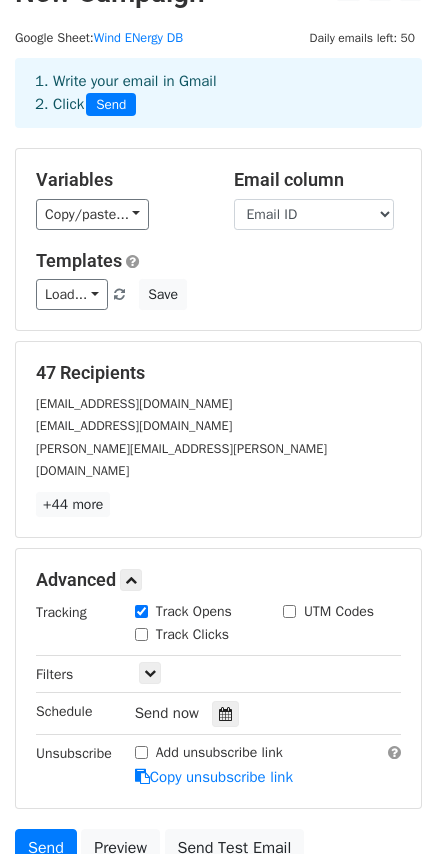 scroll, scrollTop: 0, scrollLeft: 0, axis: both 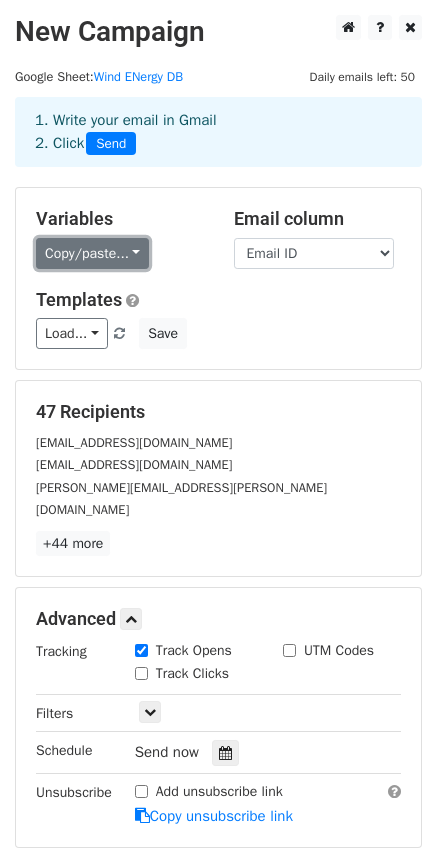 click on "Copy/paste..." at bounding box center [92, 253] 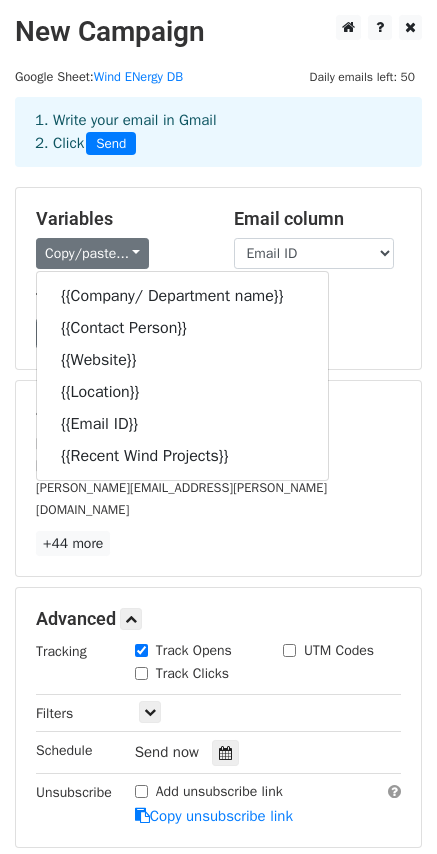 click on "+44 more" at bounding box center [218, 543] 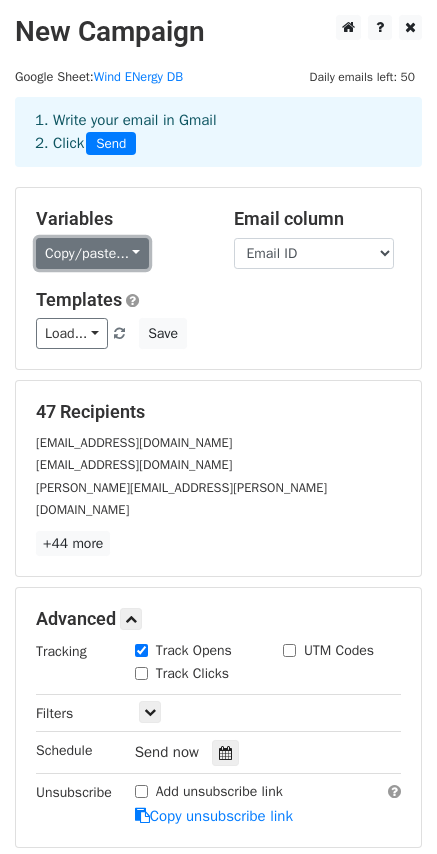 click on "Copy/paste..." at bounding box center (92, 253) 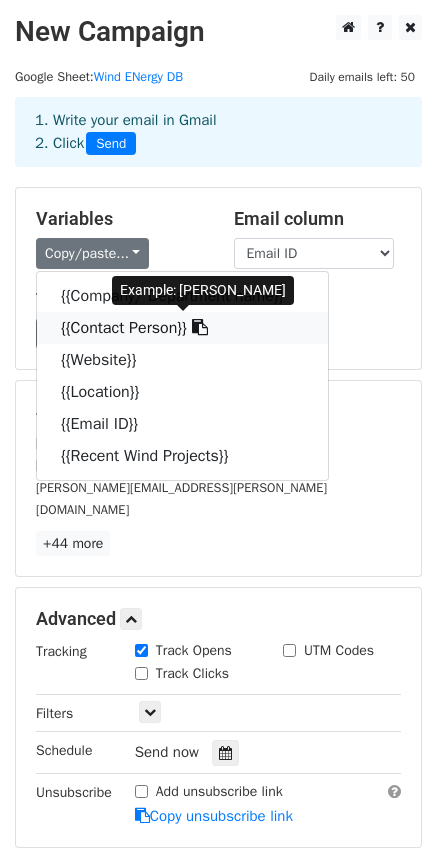 click at bounding box center (200, 327) 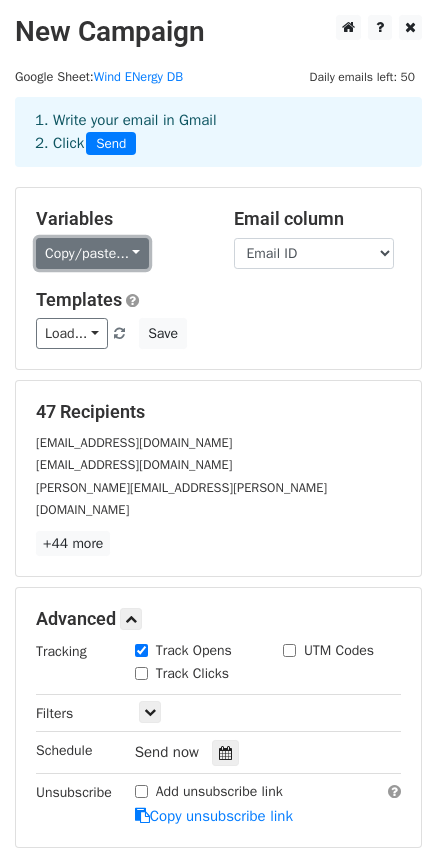 click on "Copy/paste..." at bounding box center [92, 253] 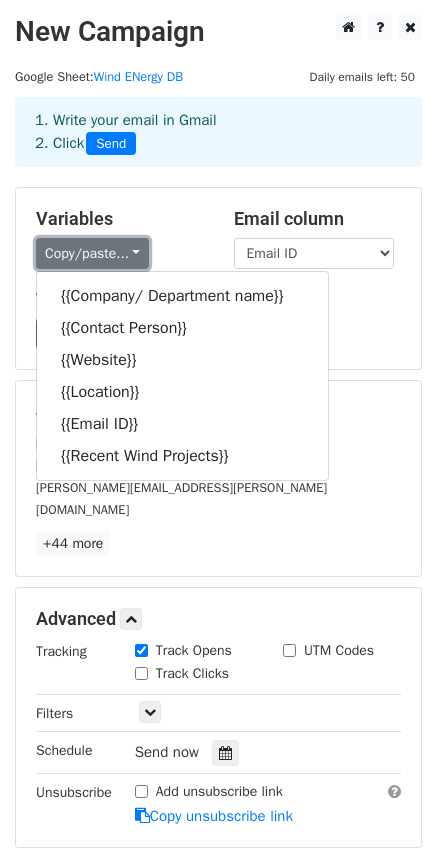 click on "Copy/paste..." at bounding box center [92, 253] 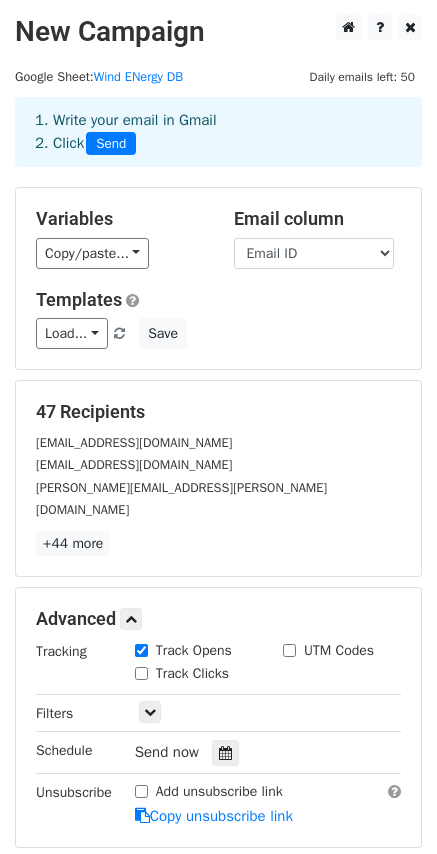 click on "Variables
Copy/paste...
{{Company/ Department name}}
{{Contact Person}}
{{Website}}
{{Location}}
{{Email ID}}
{{Recent Wind Projects}}" at bounding box center [120, 238] 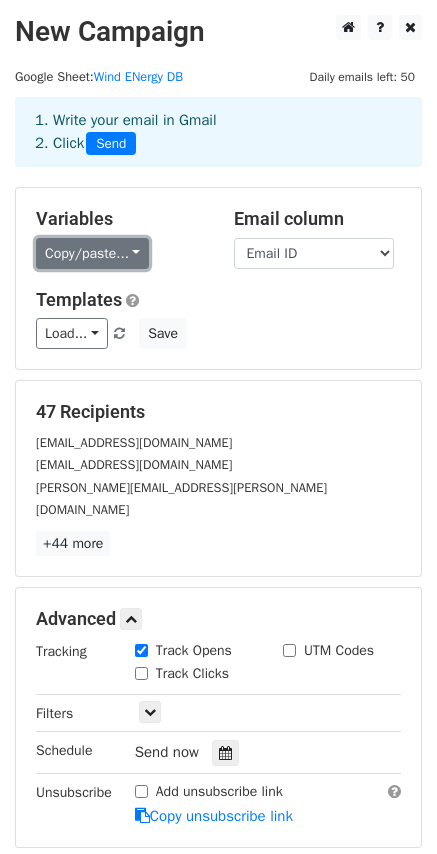 click on "Copy/paste..." at bounding box center (92, 253) 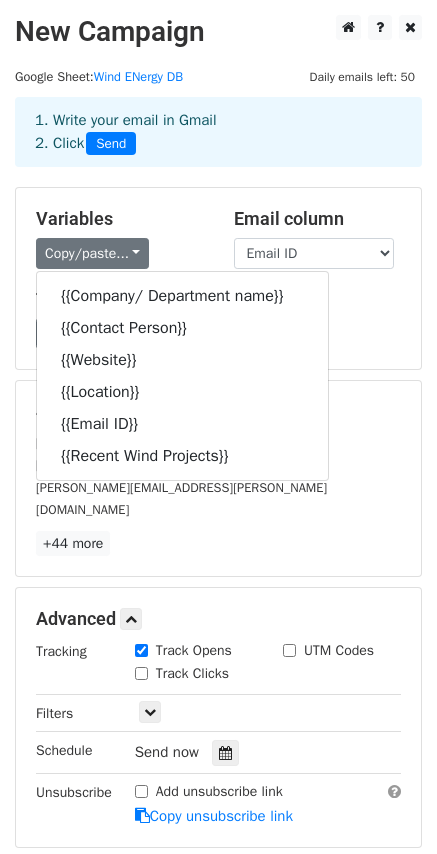 click on "Variables
Copy/paste...
{{Company/ Department name}}
{{Contact Person}}
{{Website}}
{{Location}}
{{Email ID}}
{{Recent Wind Projects}}
Email column
Company/ Department name
Contact Person
Website
Location
Email ID
Recent Wind Projects
Templates
Load...
No templates saved
Save" at bounding box center (218, 278) 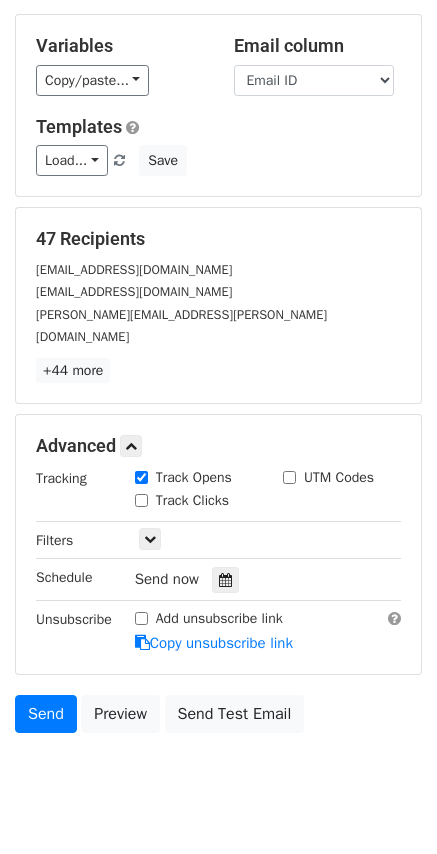 scroll, scrollTop: 198, scrollLeft: 0, axis: vertical 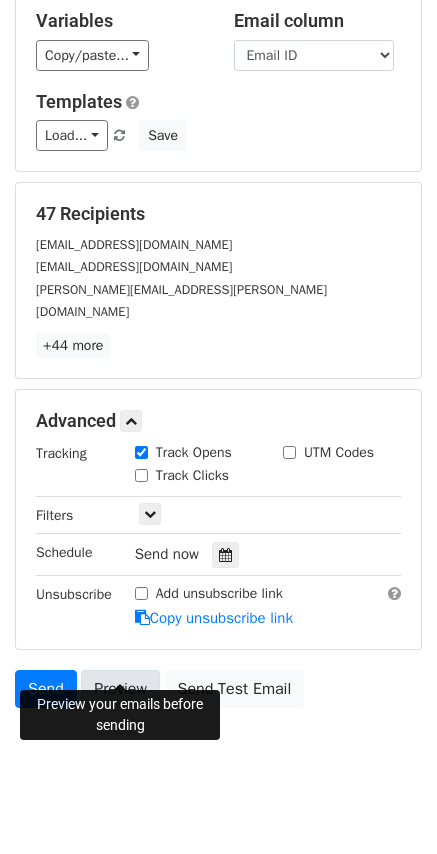 click on "Preview" at bounding box center (120, 689) 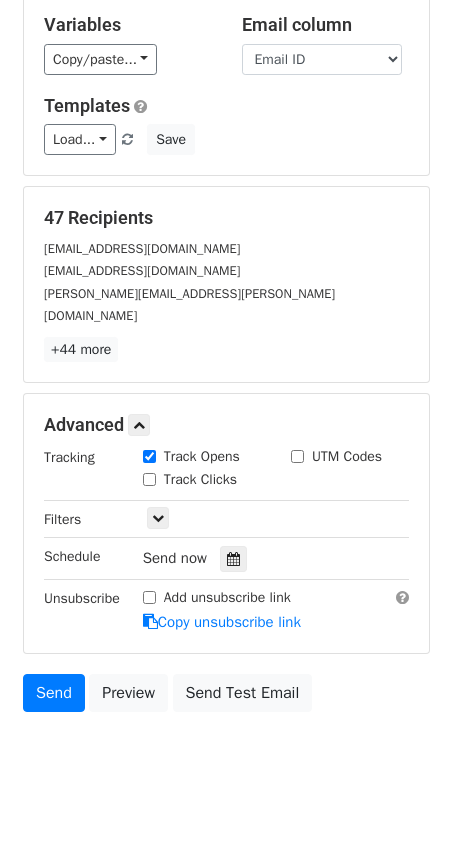 scroll, scrollTop: 198, scrollLeft: 0, axis: vertical 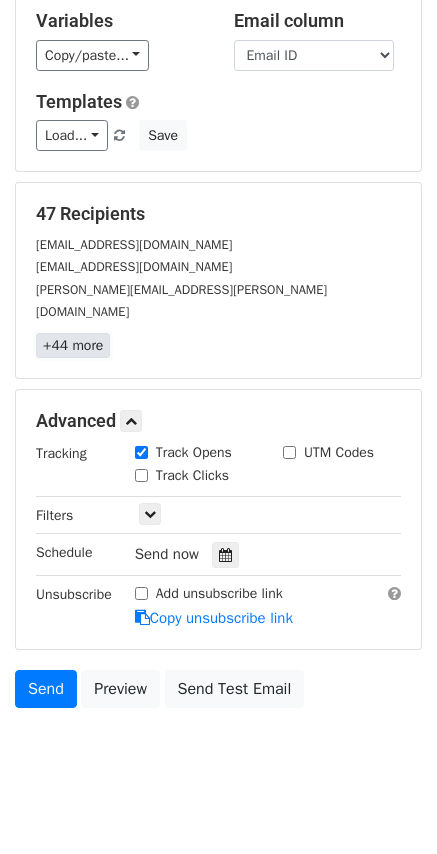 click on "+44 more" at bounding box center (73, 345) 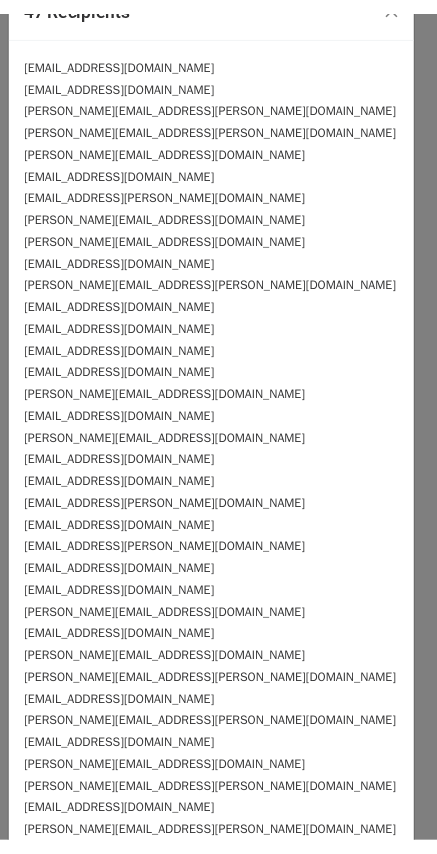 scroll, scrollTop: 0, scrollLeft: 0, axis: both 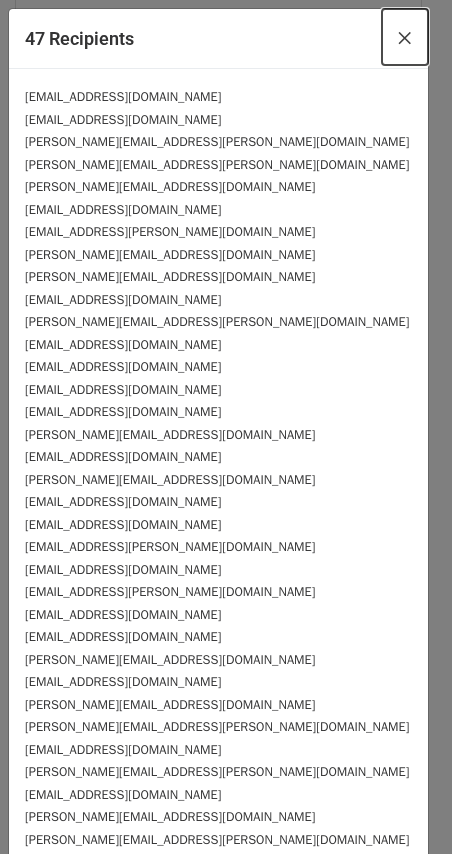 click on "×" at bounding box center [405, 37] 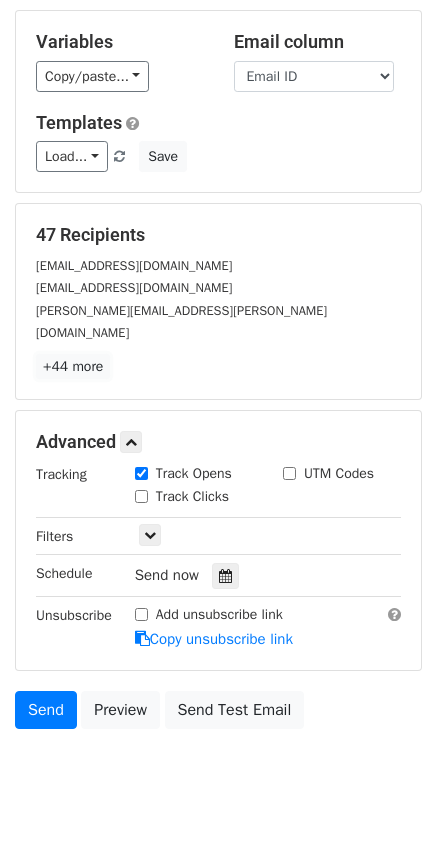 scroll, scrollTop: 198, scrollLeft: 0, axis: vertical 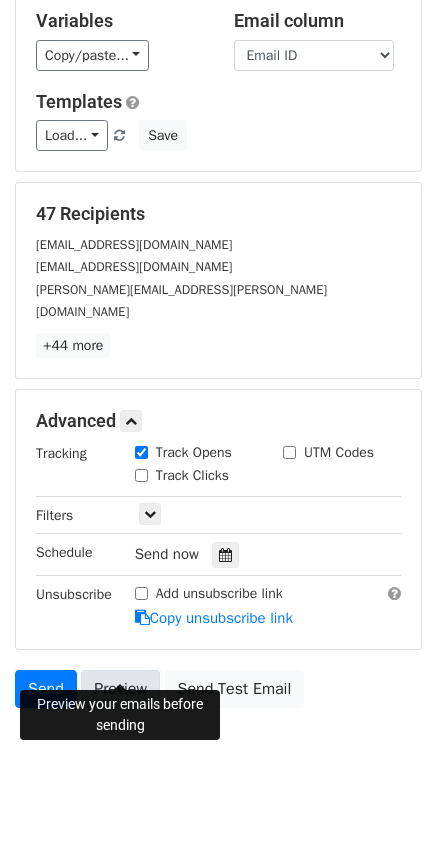 click on "Preview" at bounding box center (120, 689) 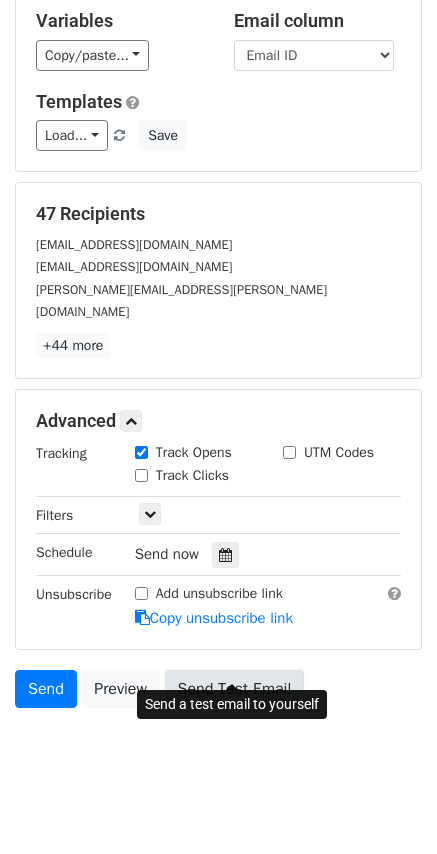 click on "Send Test Email" at bounding box center (235, 689) 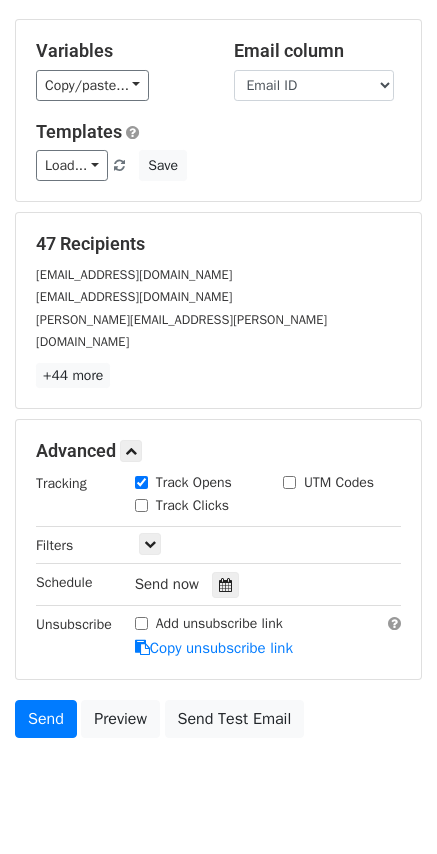 scroll, scrollTop: 198, scrollLeft: 0, axis: vertical 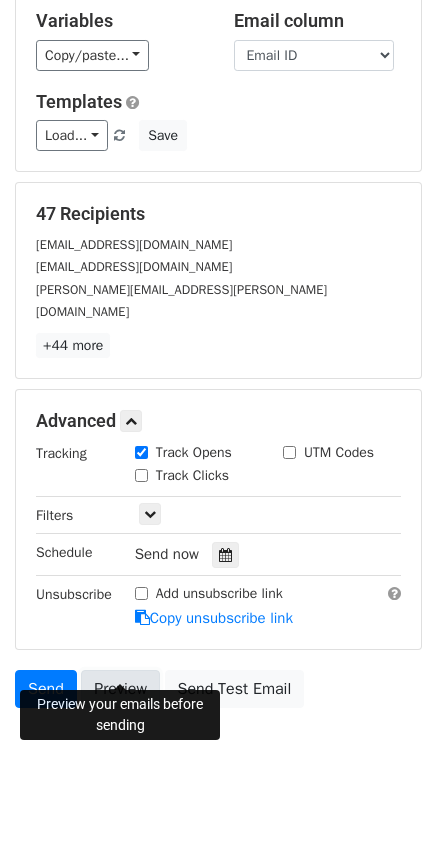 click on "Preview" at bounding box center (120, 689) 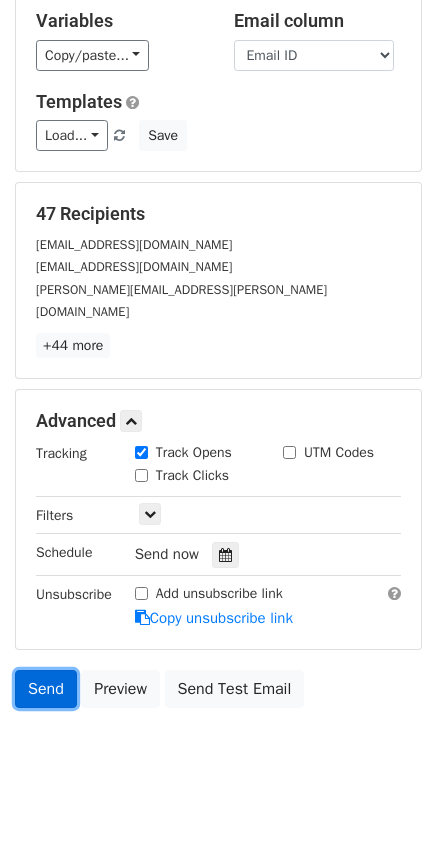 click on "Send" at bounding box center (46, 689) 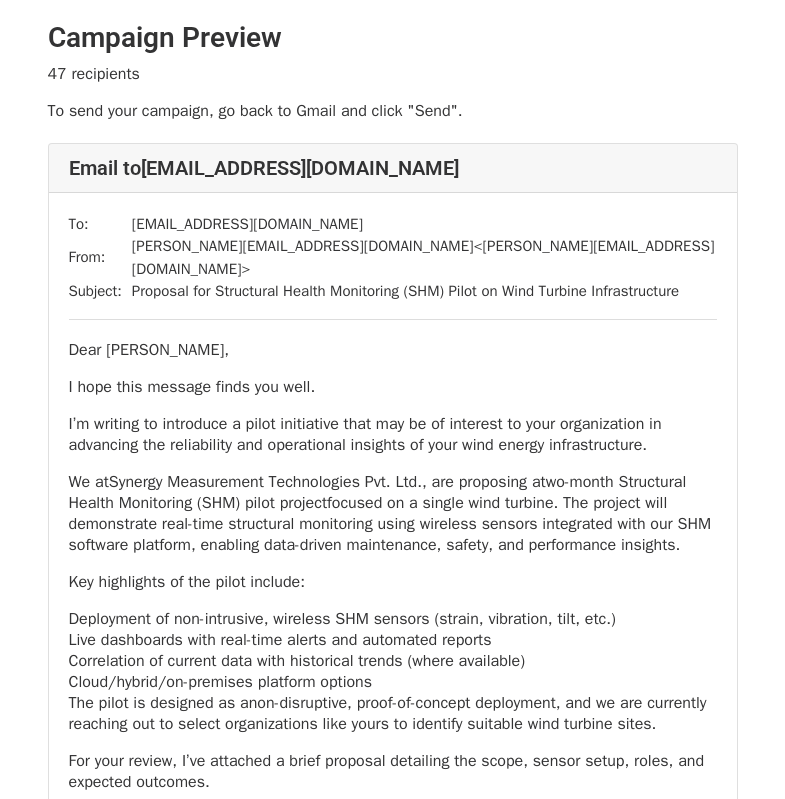 scroll, scrollTop: 0, scrollLeft: 0, axis: both 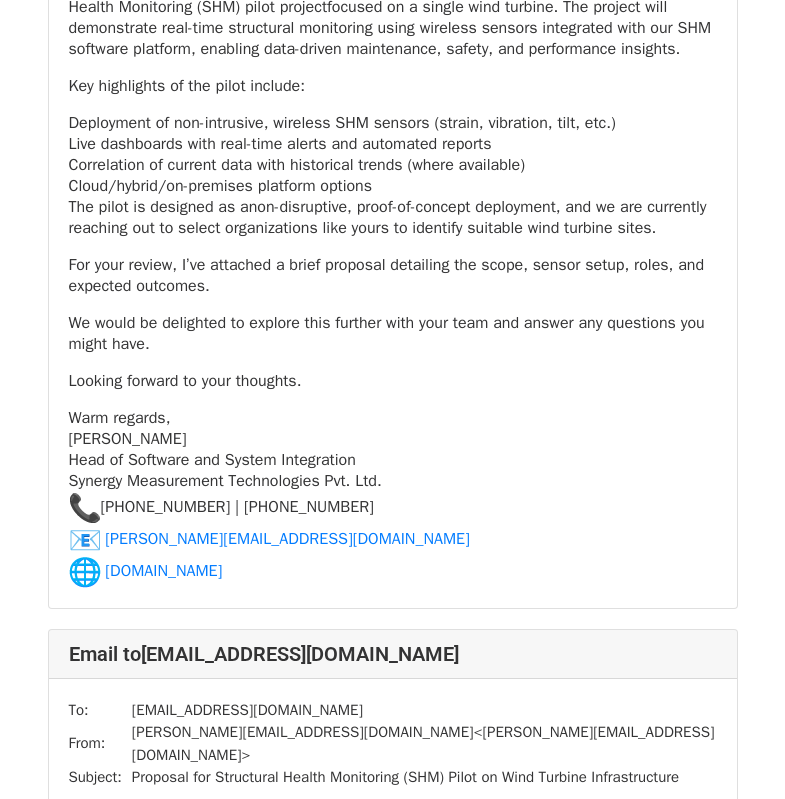 click on "[PERSON_NAME]" at bounding box center [128, 439] 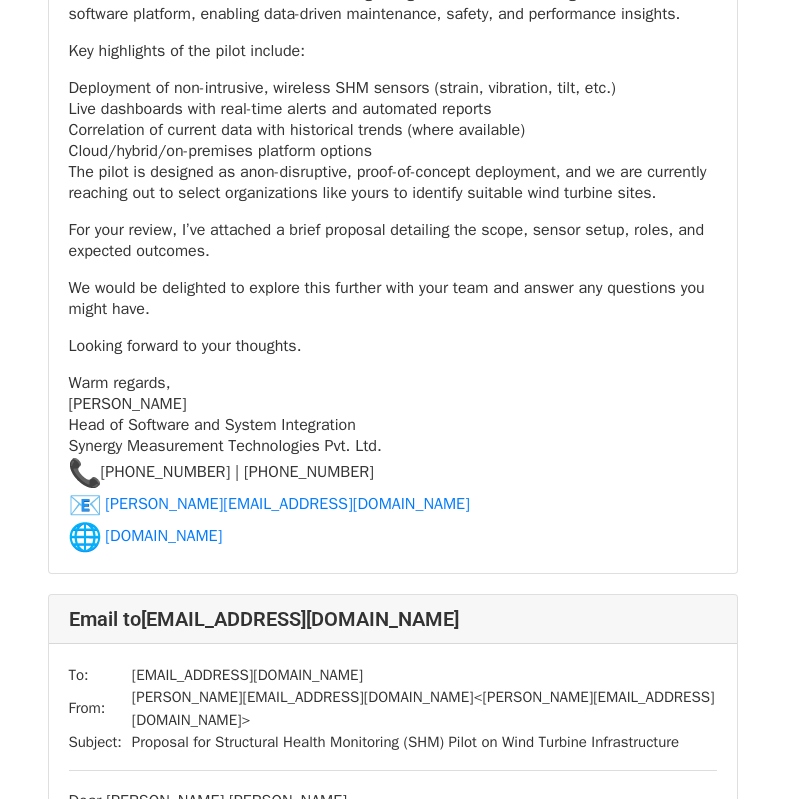 scroll, scrollTop: 23100, scrollLeft: 0, axis: vertical 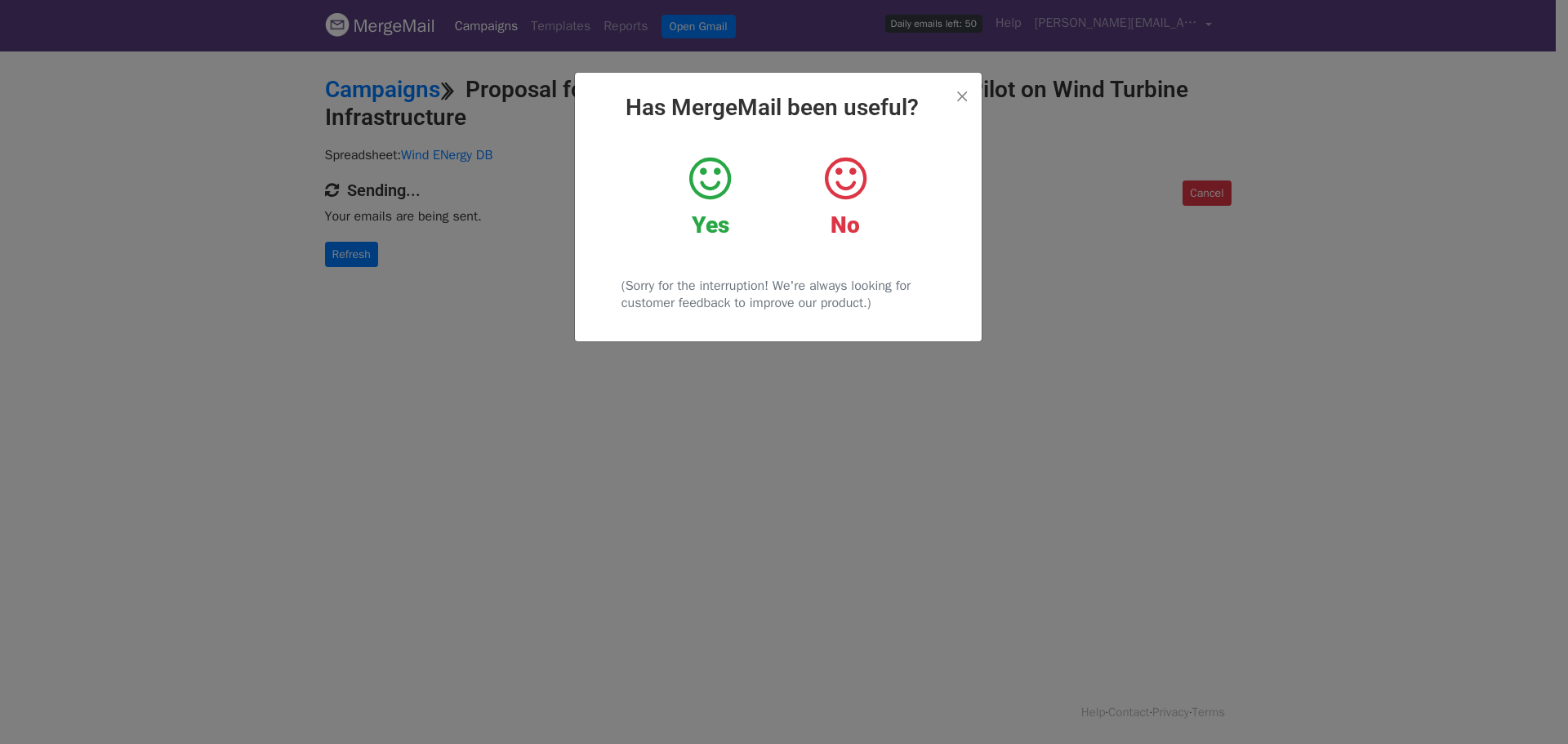 click on "Yes" at bounding box center (710, 197) 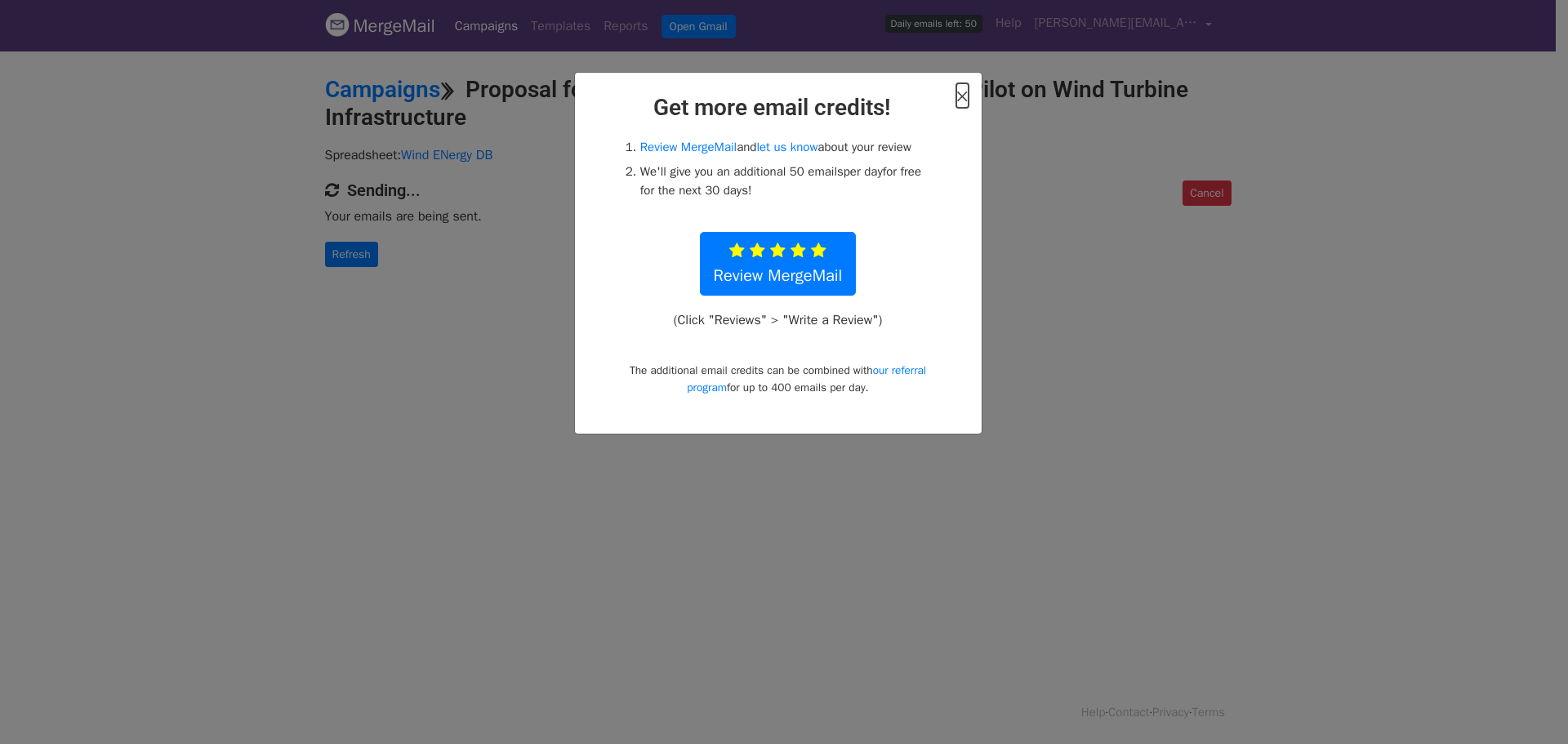 click on "×" at bounding box center (962, 96) 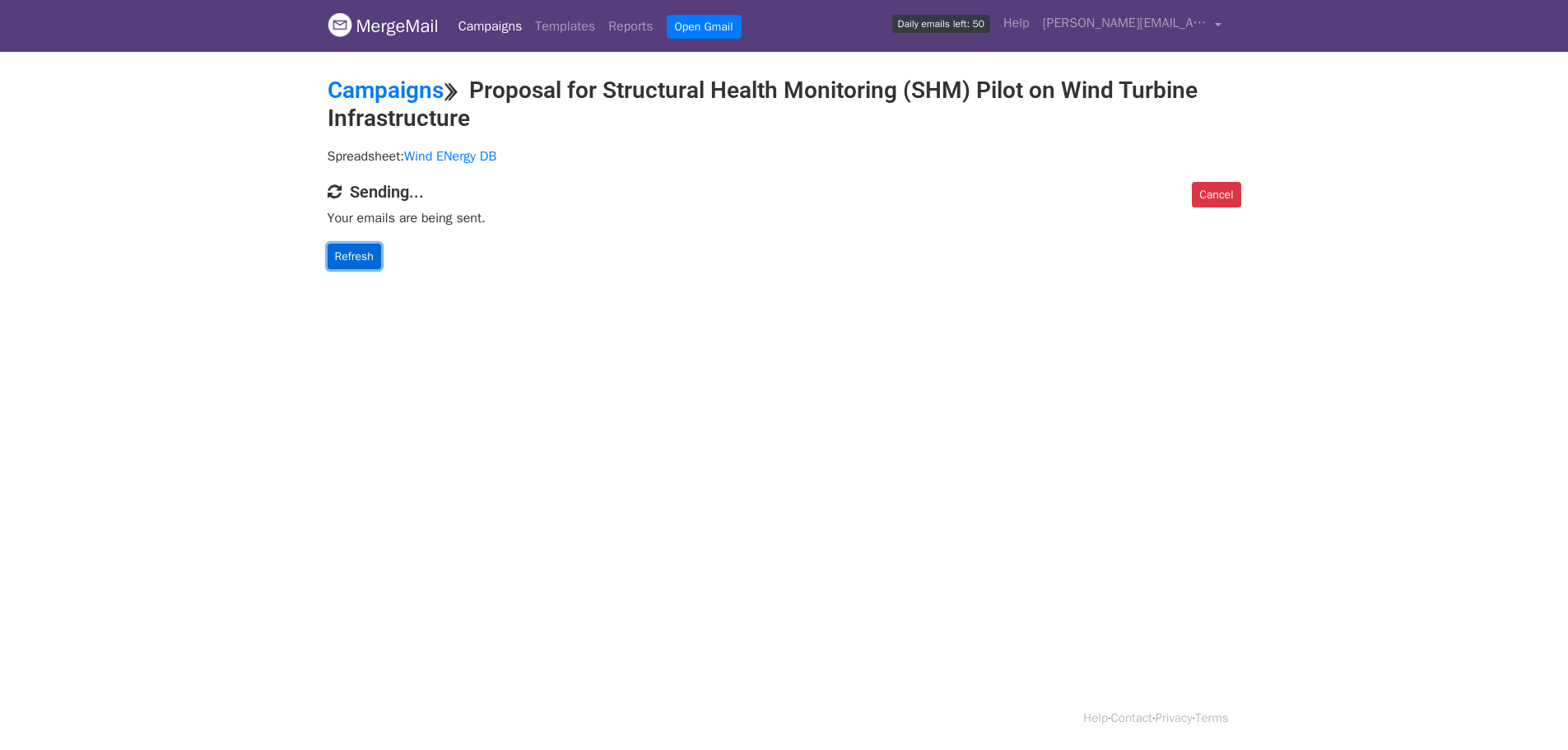 click on "Refresh" at bounding box center [354, 256] 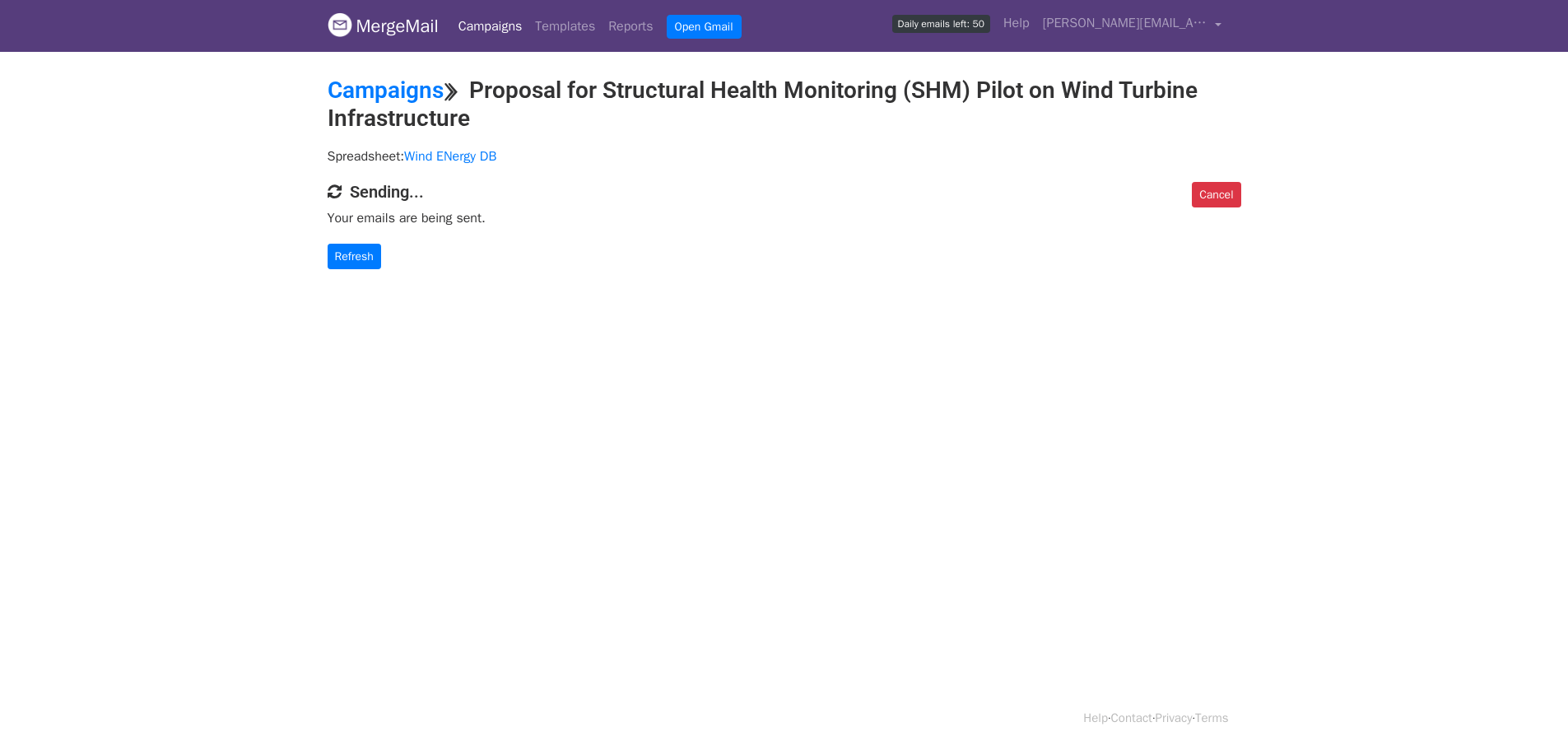 scroll, scrollTop: 0, scrollLeft: 0, axis: both 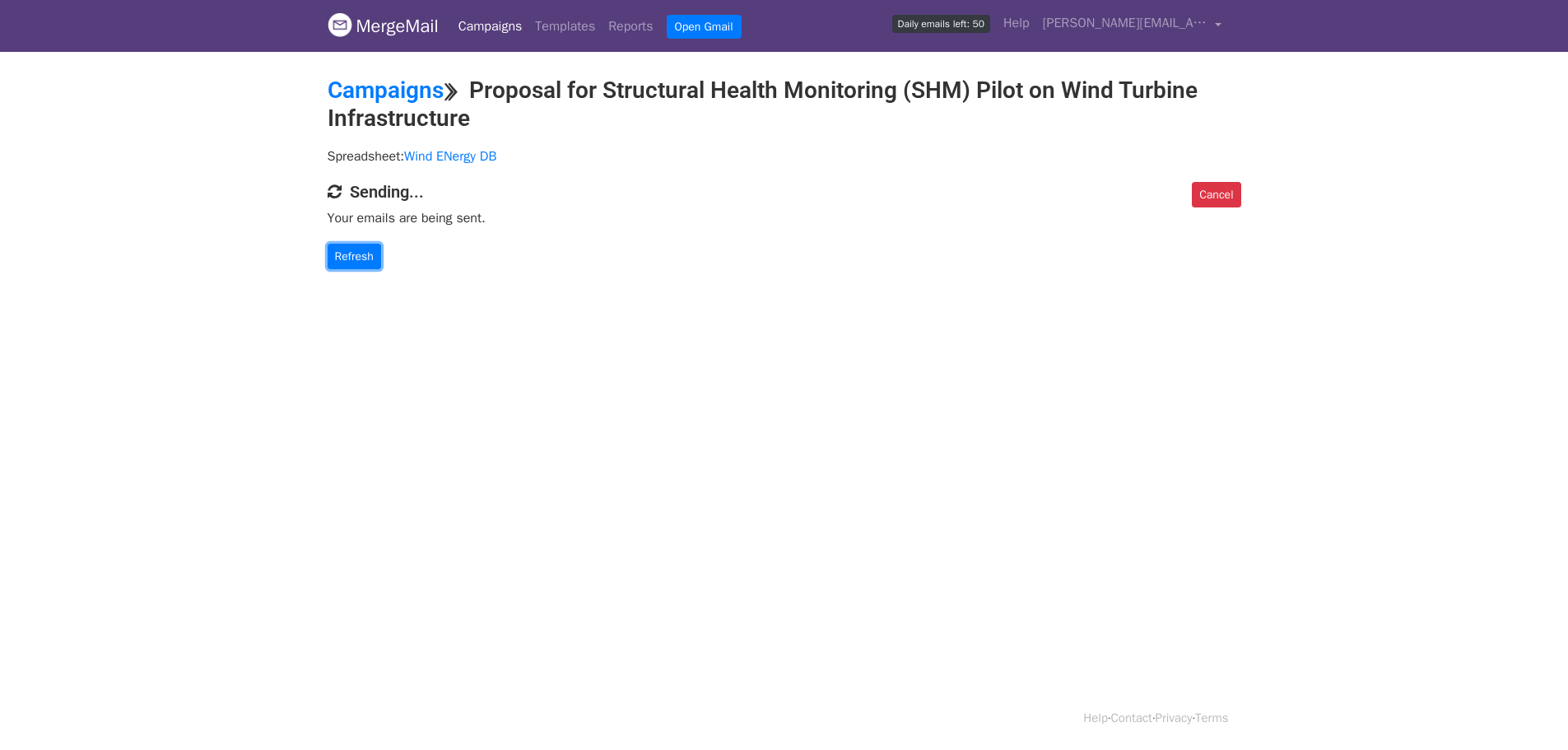 click on "Refresh" at bounding box center (354, 256) 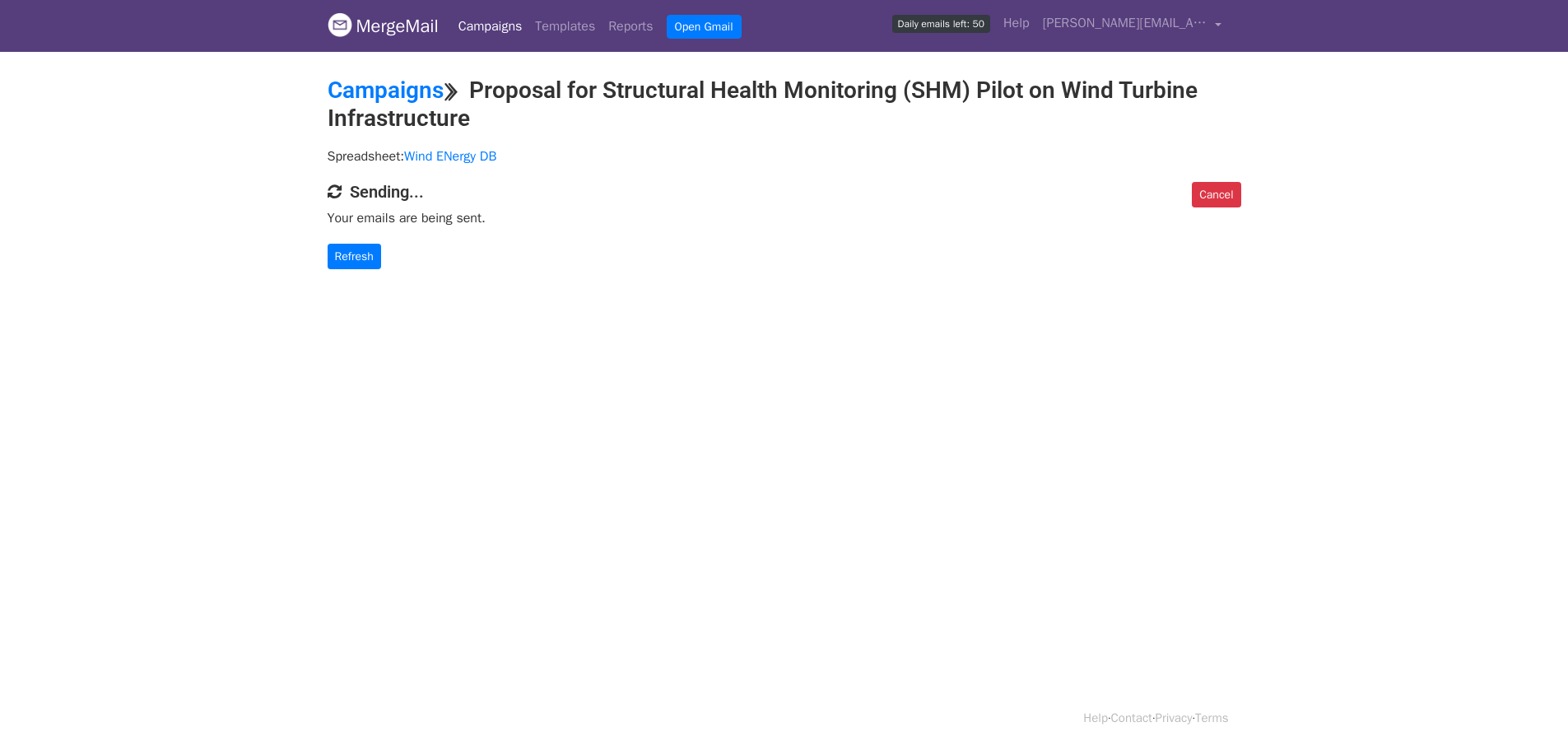 scroll, scrollTop: 0, scrollLeft: 0, axis: both 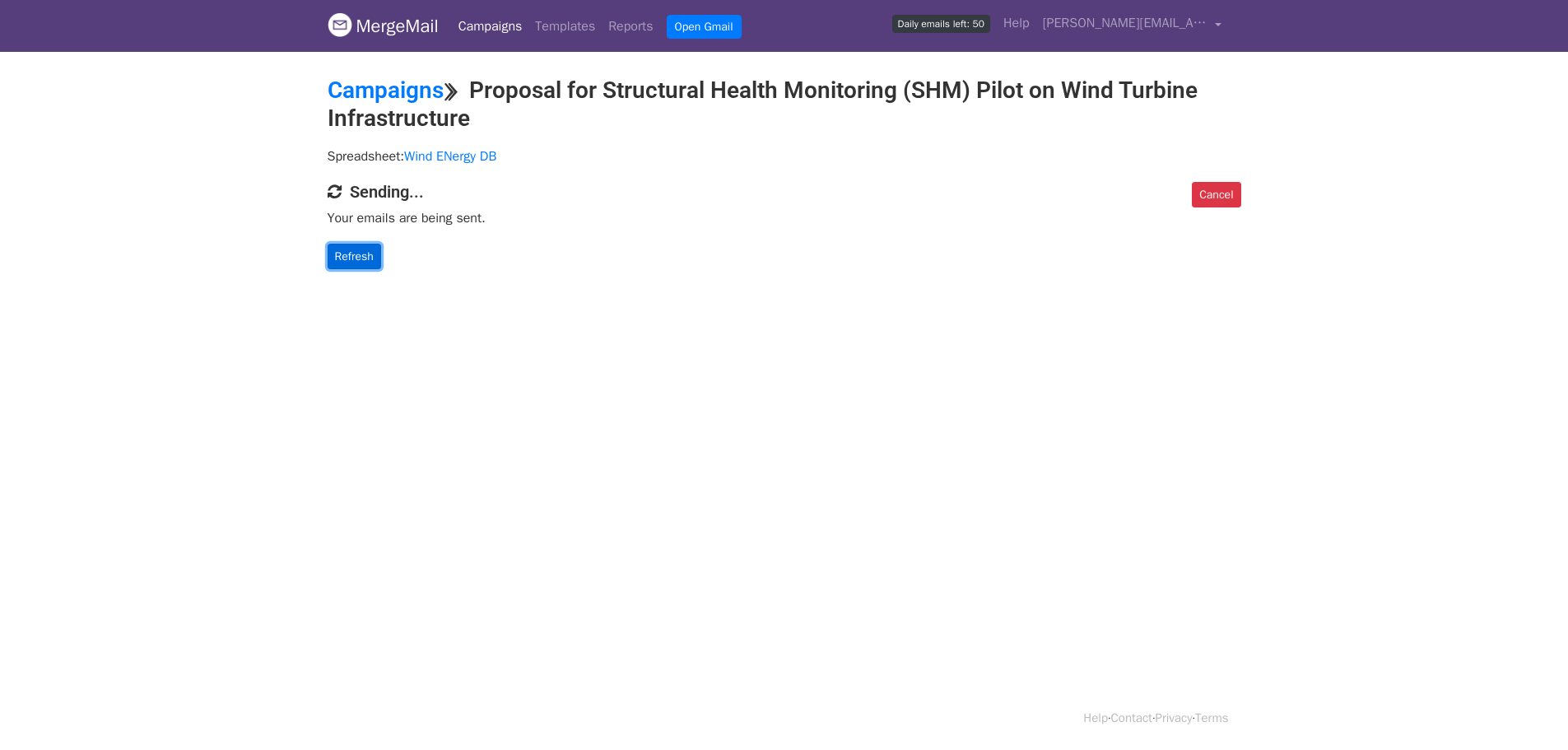 click on "Refresh" at bounding box center [354, 256] 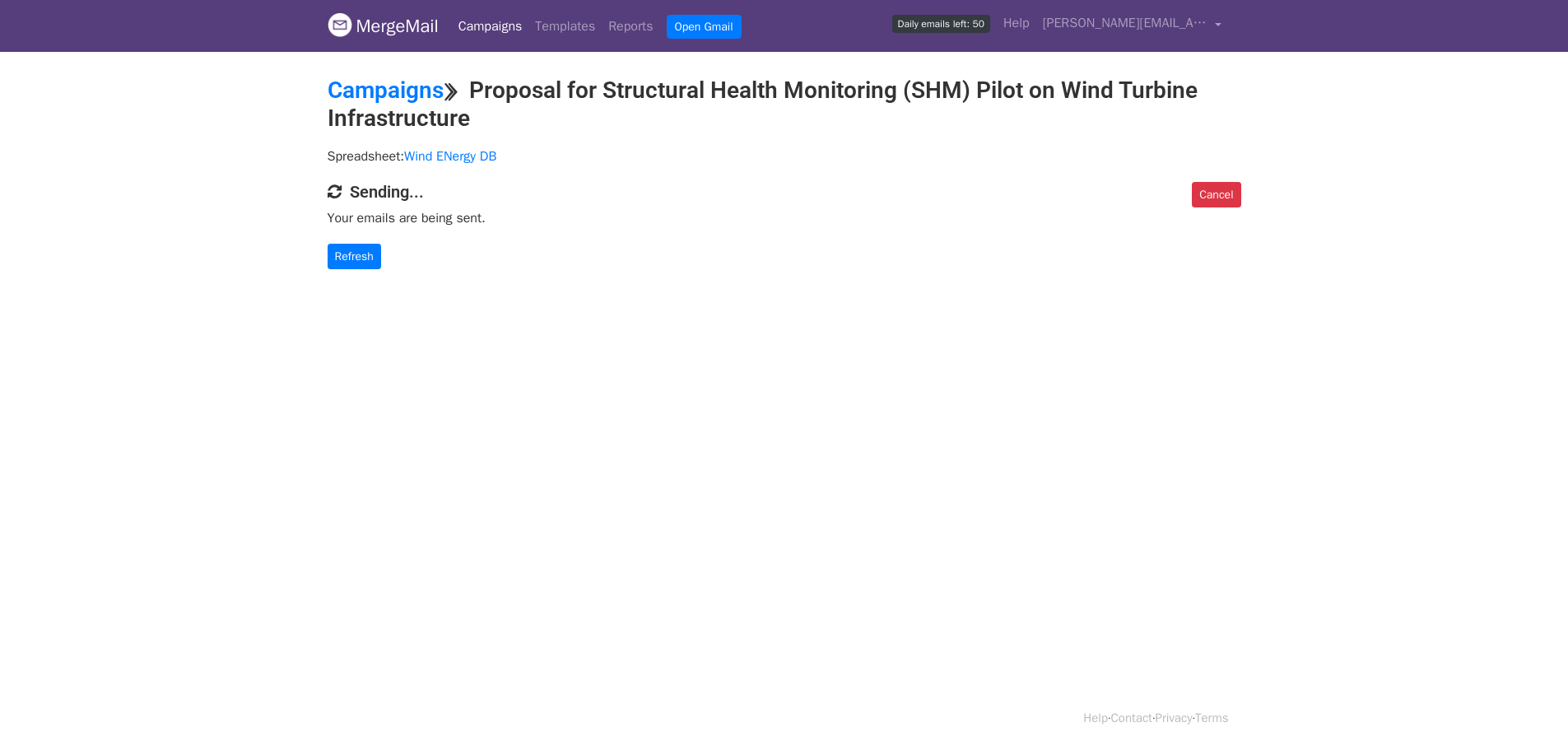 scroll, scrollTop: 0, scrollLeft: 0, axis: both 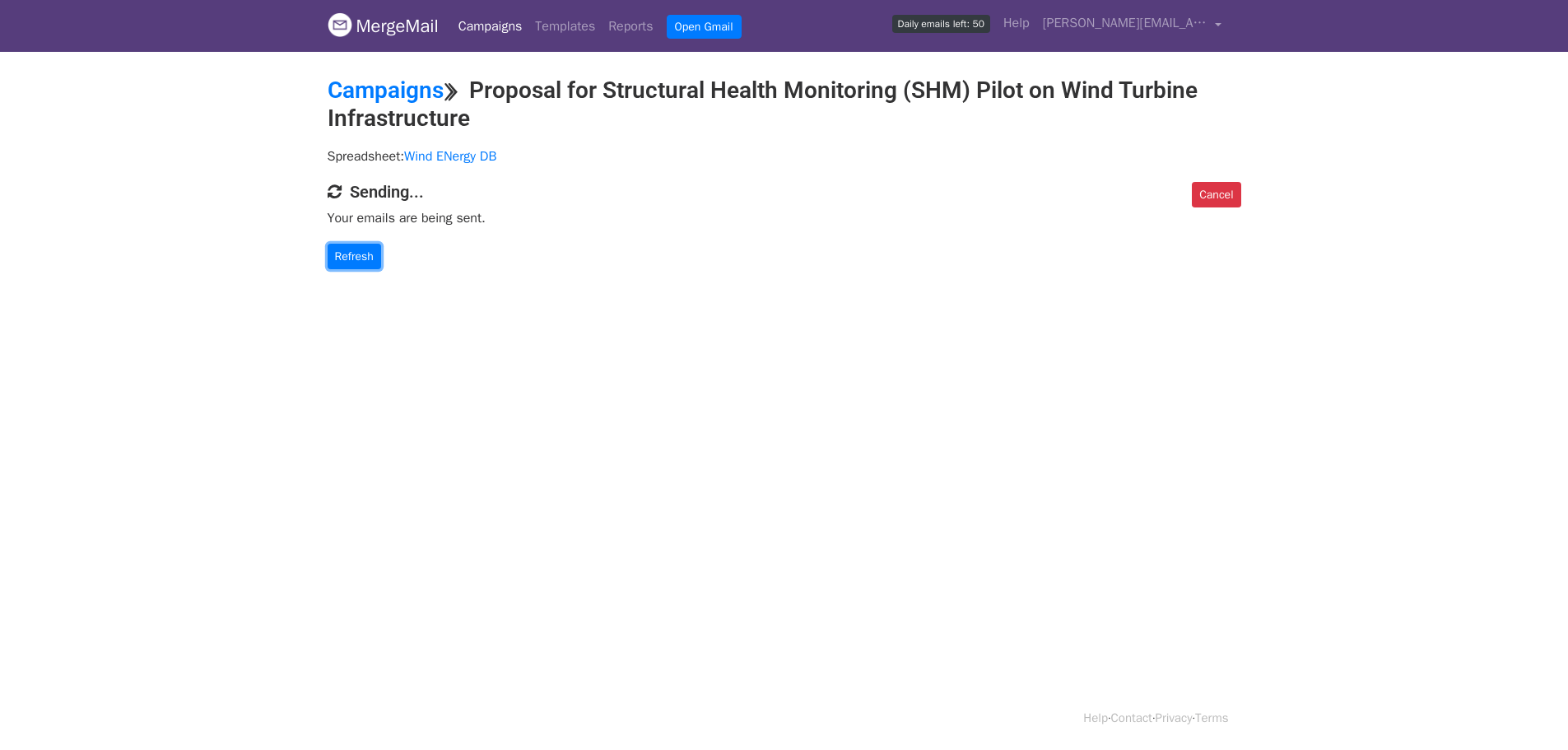 click on "Refresh" at bounding box center (354, 256) 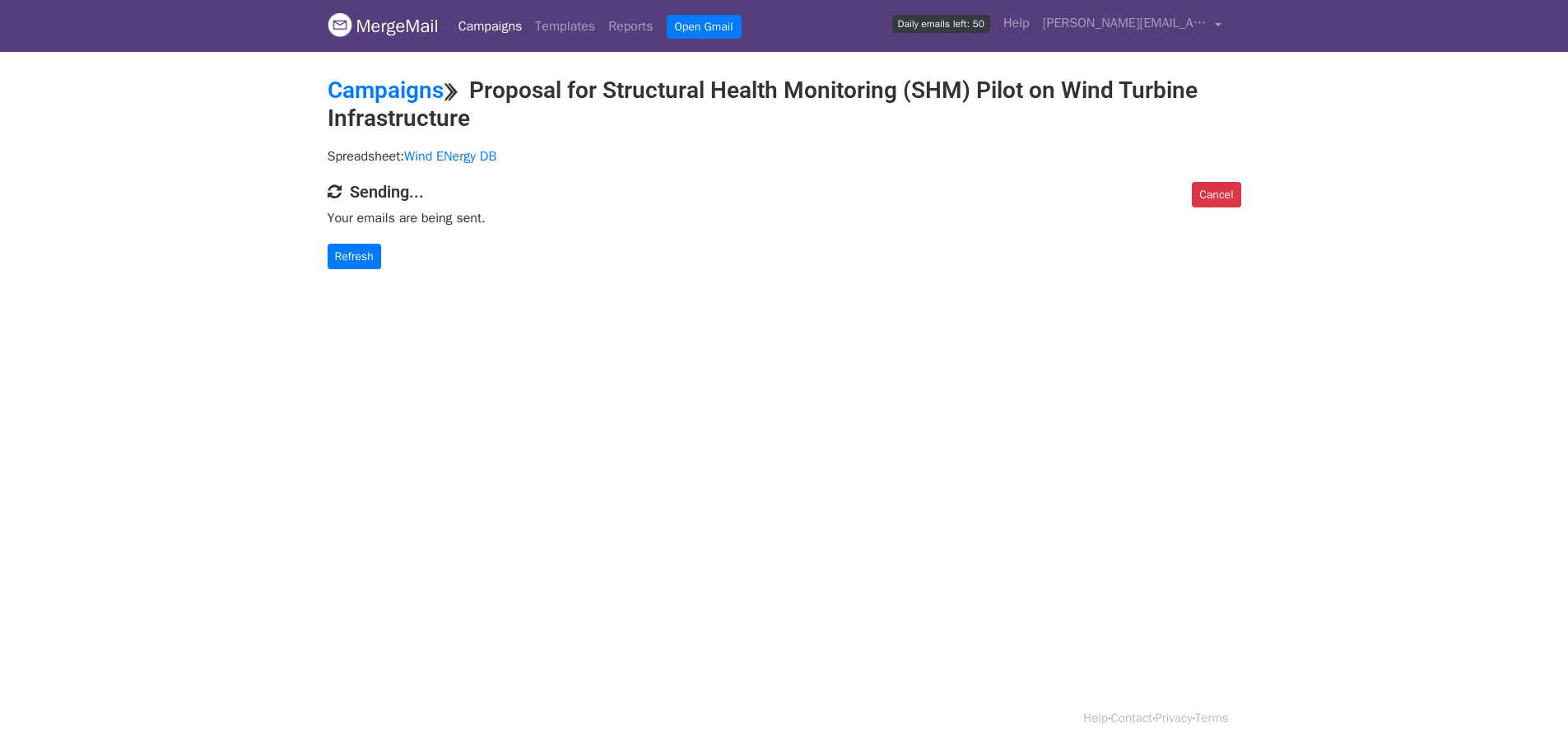 scroll, scrollTop: 0, scrollLeft: 0, axis: both 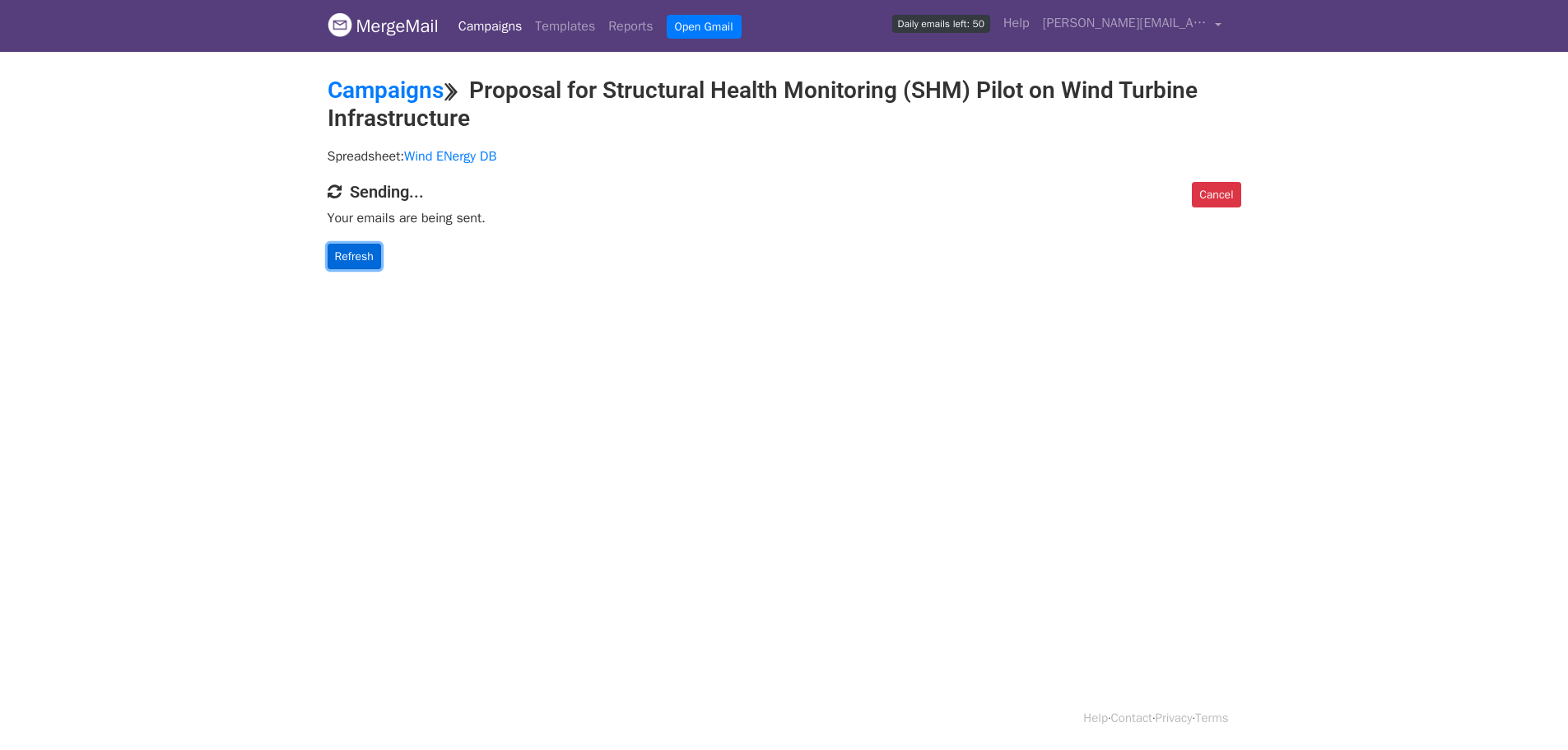 click on "Refresh" at bounding box center (354, 256) 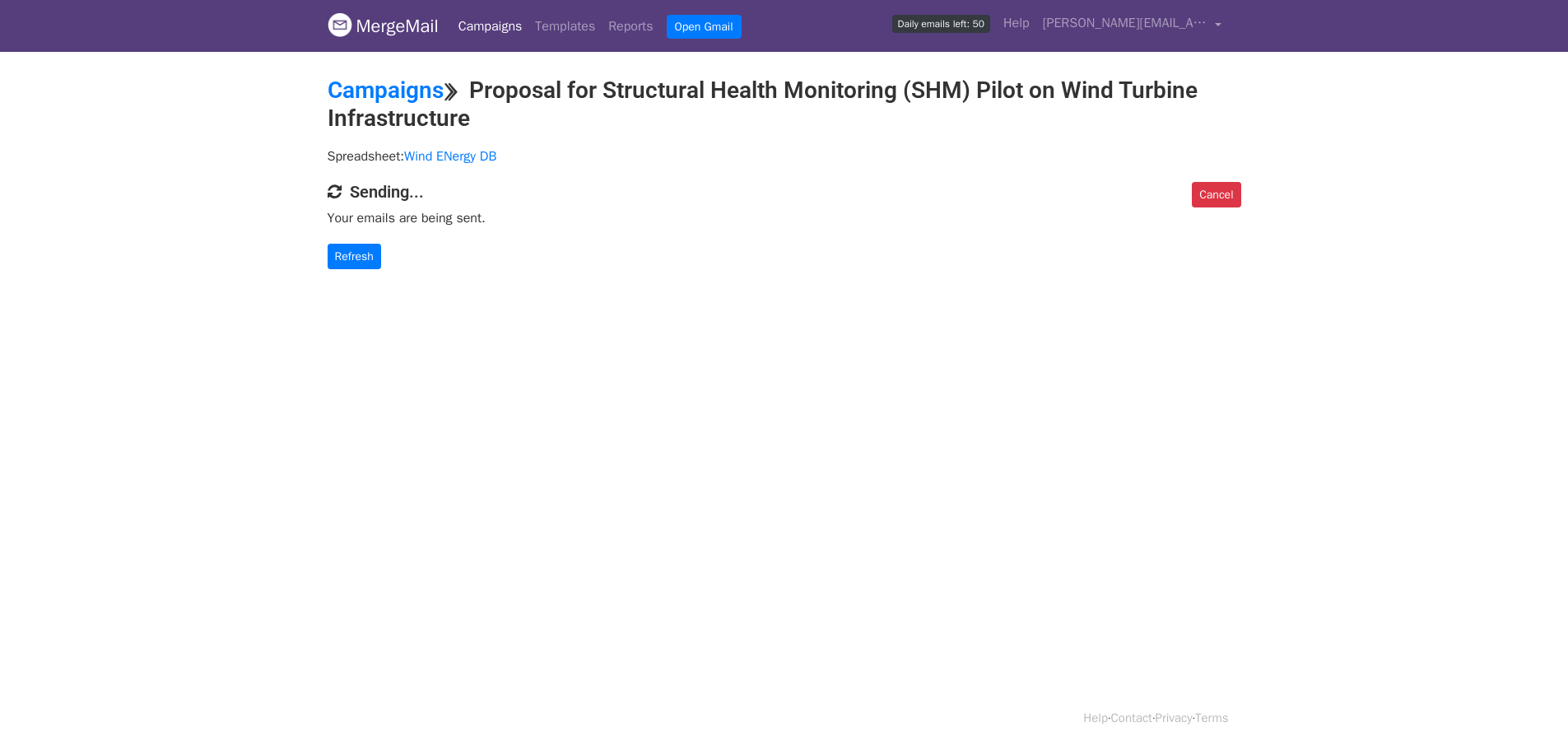 scroll, scrollTop: 0, scrollLeft: 0, axis: both 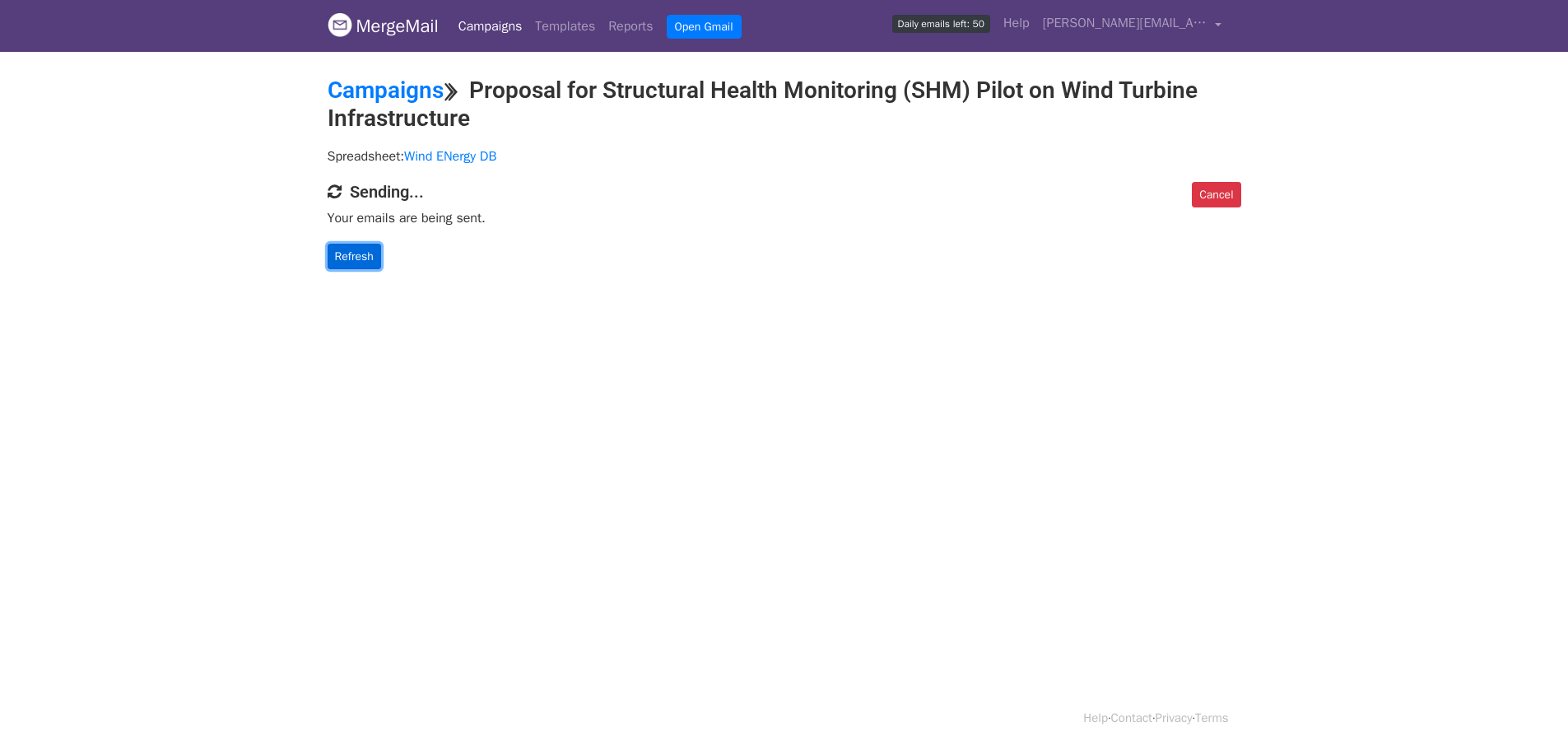click on "Refresh" at bounding box center [354, 256] 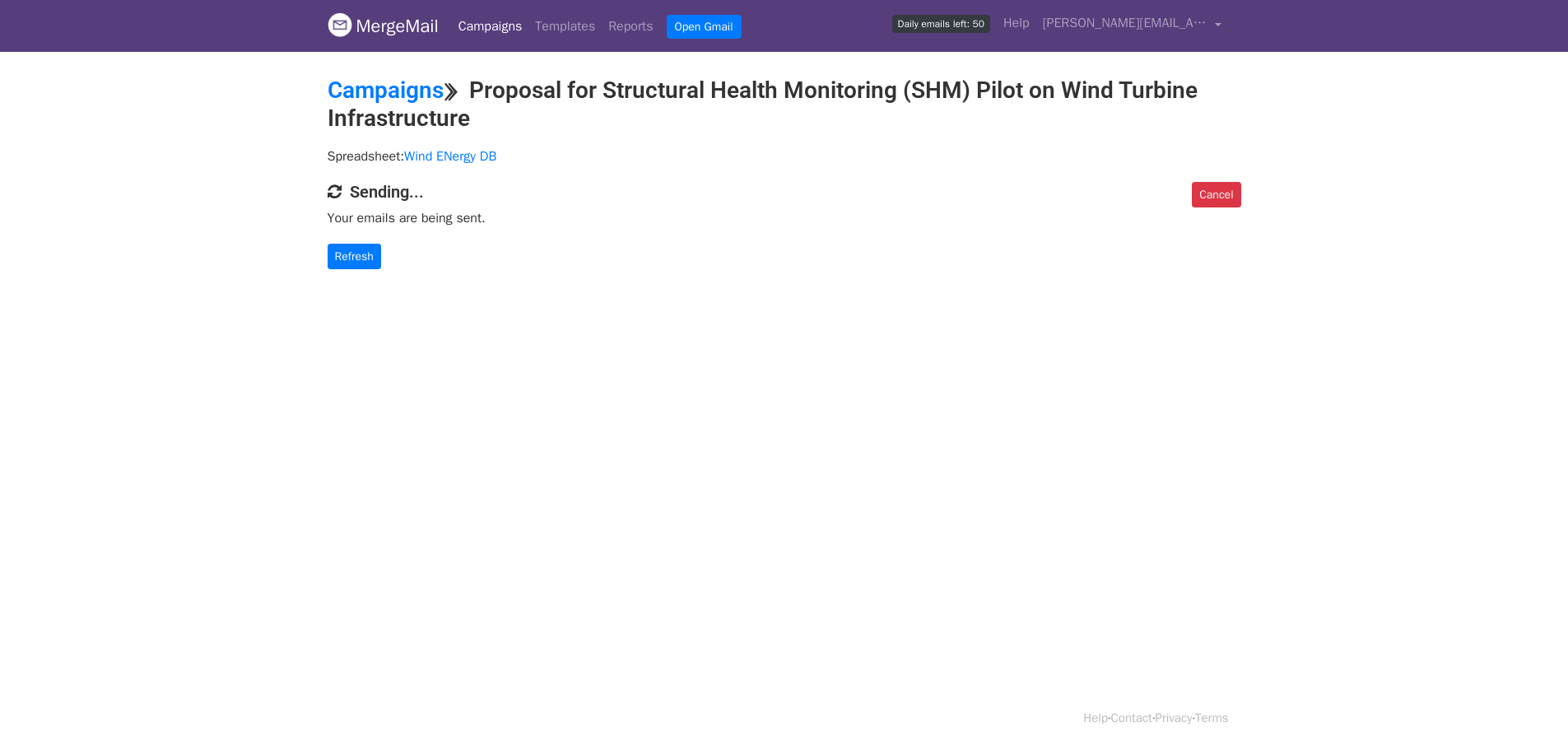 scroll, scrollTop: 0, scrollLeft: 0, axis: both 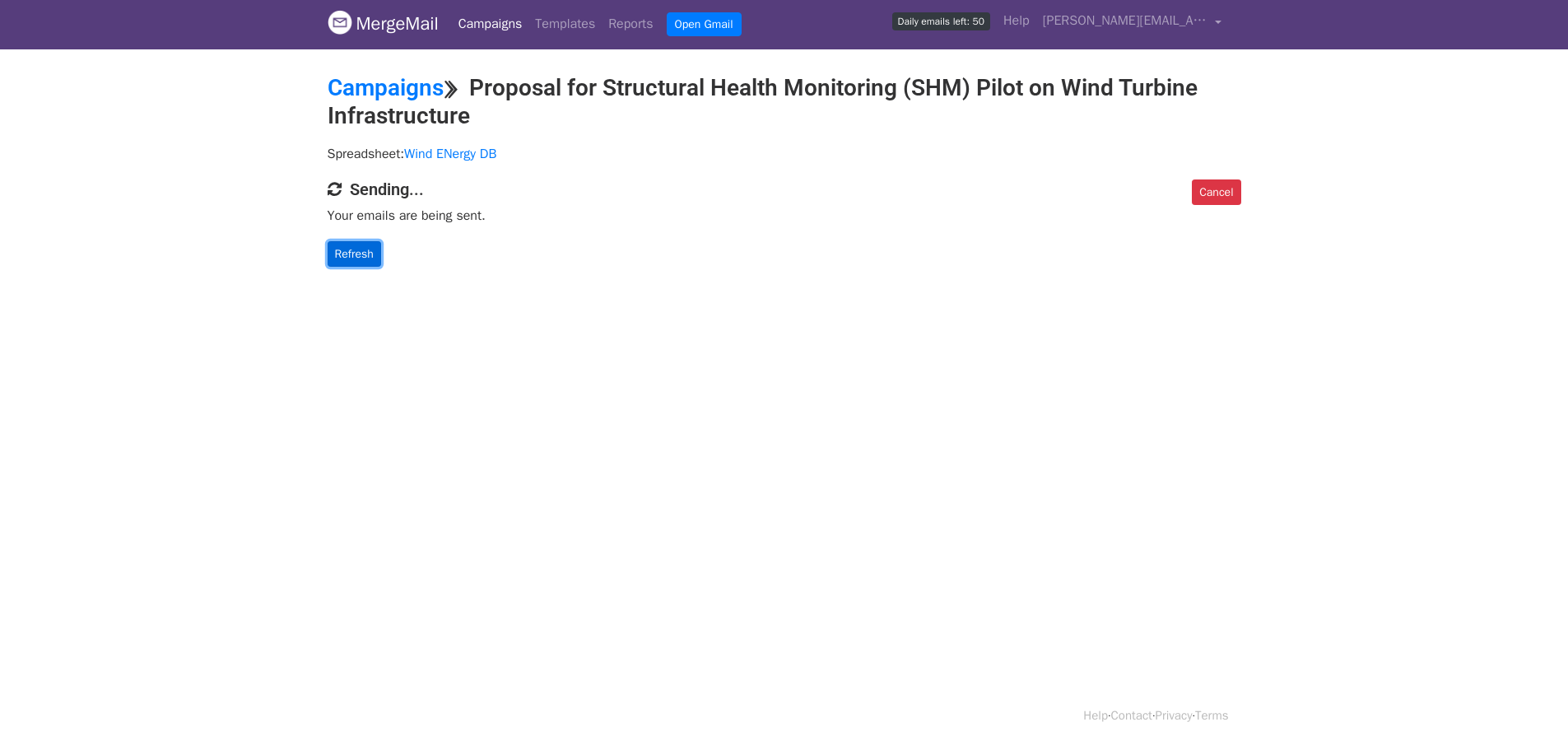 click on "Refresh" at bounding box center [354, 254] 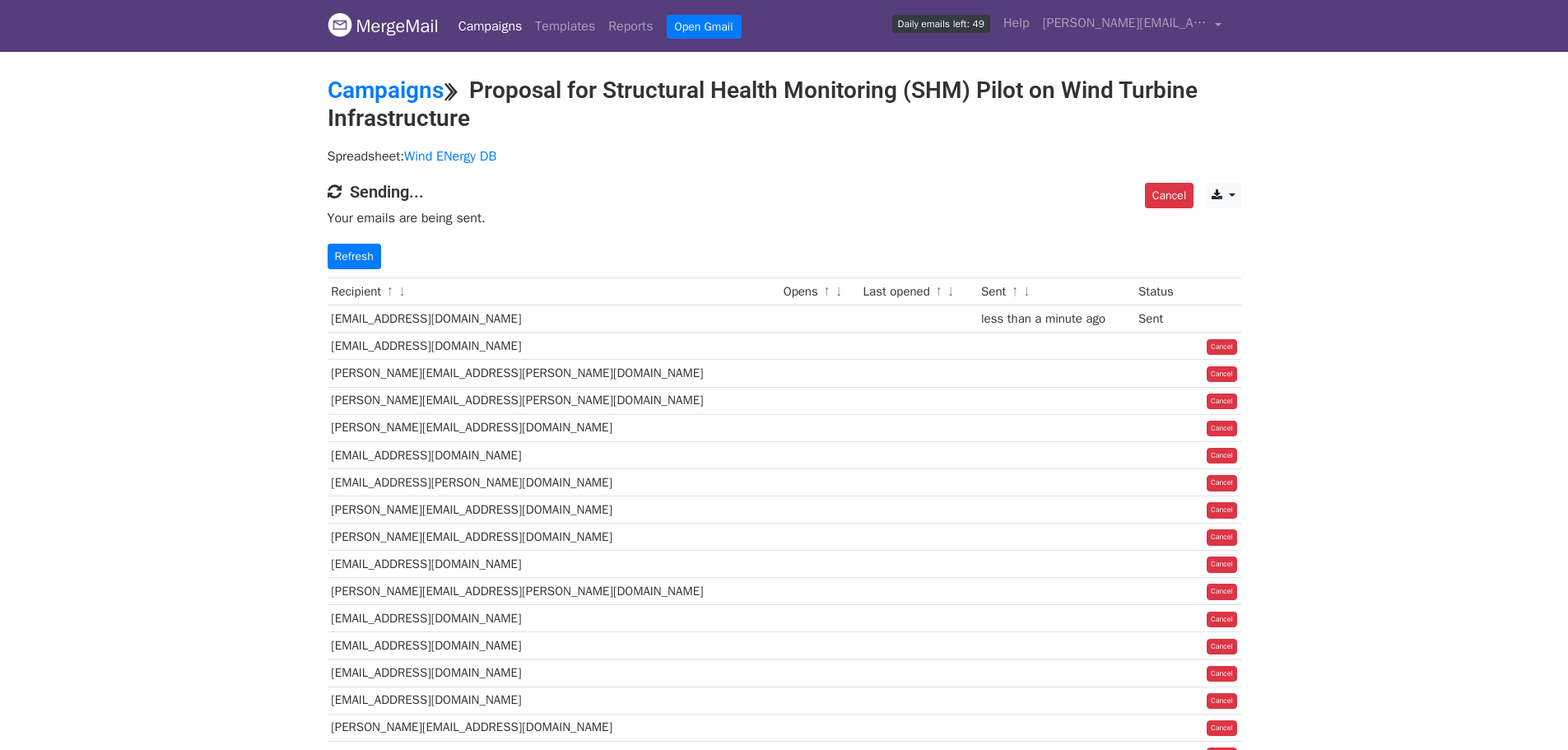 scroll, scrollTop: 0, scrollLeft: 0, axis: both 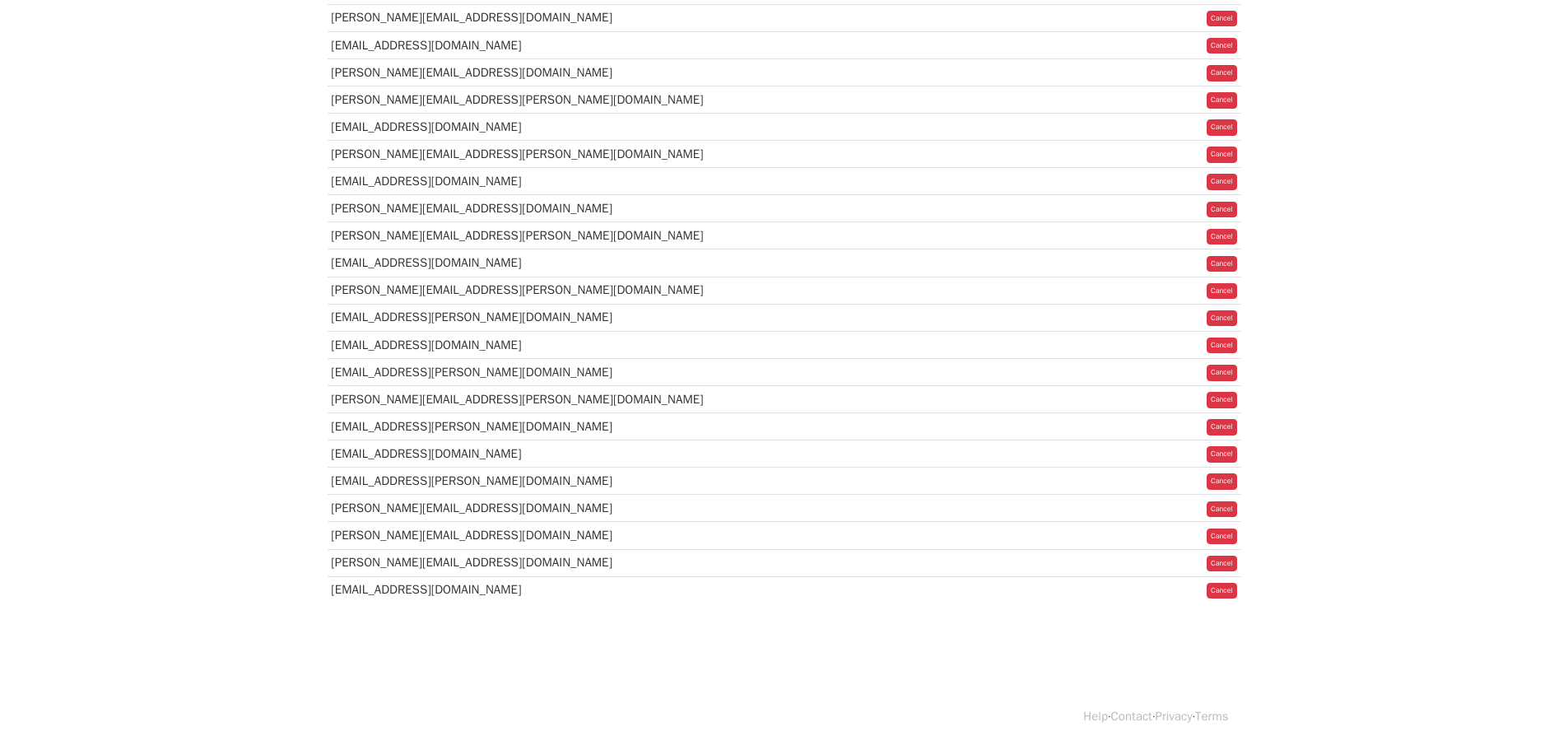 click on "MergeMail
Campaigns
Templates
Reports
Open Gmail
Daily emails left: 49
Help
abhiram@synergytech.in
Account
Unsubscribes
Integrations
Notification Settings
Sign out
New Features
You're all caught up!
Scheduled Campaigns
Schedule your emails to be sent later.
Read more
Account Reports
View reports across all of your campaigns to find highly-engaged recipients and to see which templates and campaigns have the most clicks and opens.
Read more
View my reports
Template Editor
Create beautiful emails using our powerful template editor.
Read more
View my templates
Campaigns
⟫
Proposal for Structural Health Monitoring (SHM) Pilot on Wind Turbine Infrastructure
Spreadsheet:
Wind ENergy DB
Cancel
CSV
Excel
Sending...
Refresh" at bounding box center (784, -150) 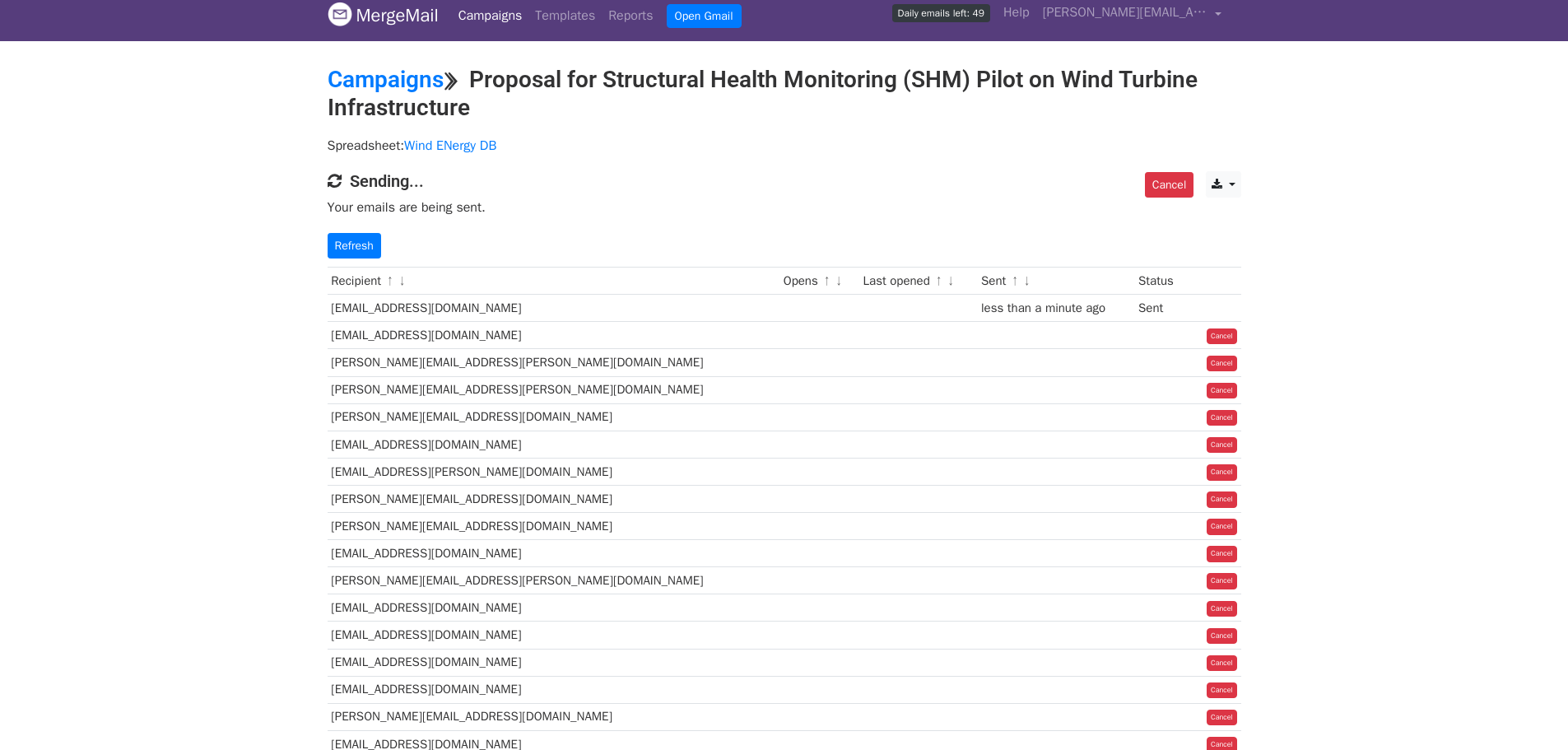scroll, scrollTop: 0, scrollLeft: 0, axis: both 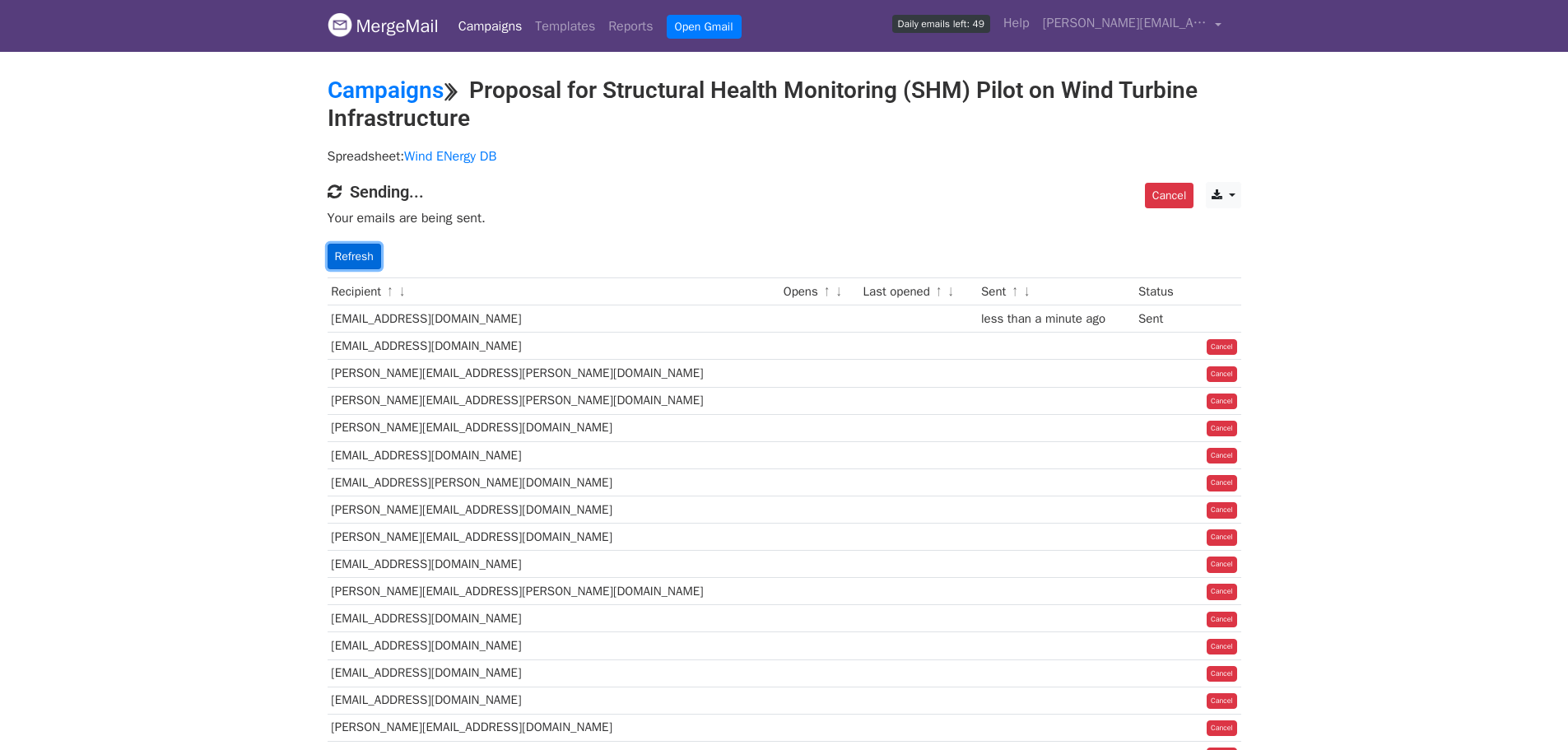 click on "Refresh" at bounding box center [354, 256] 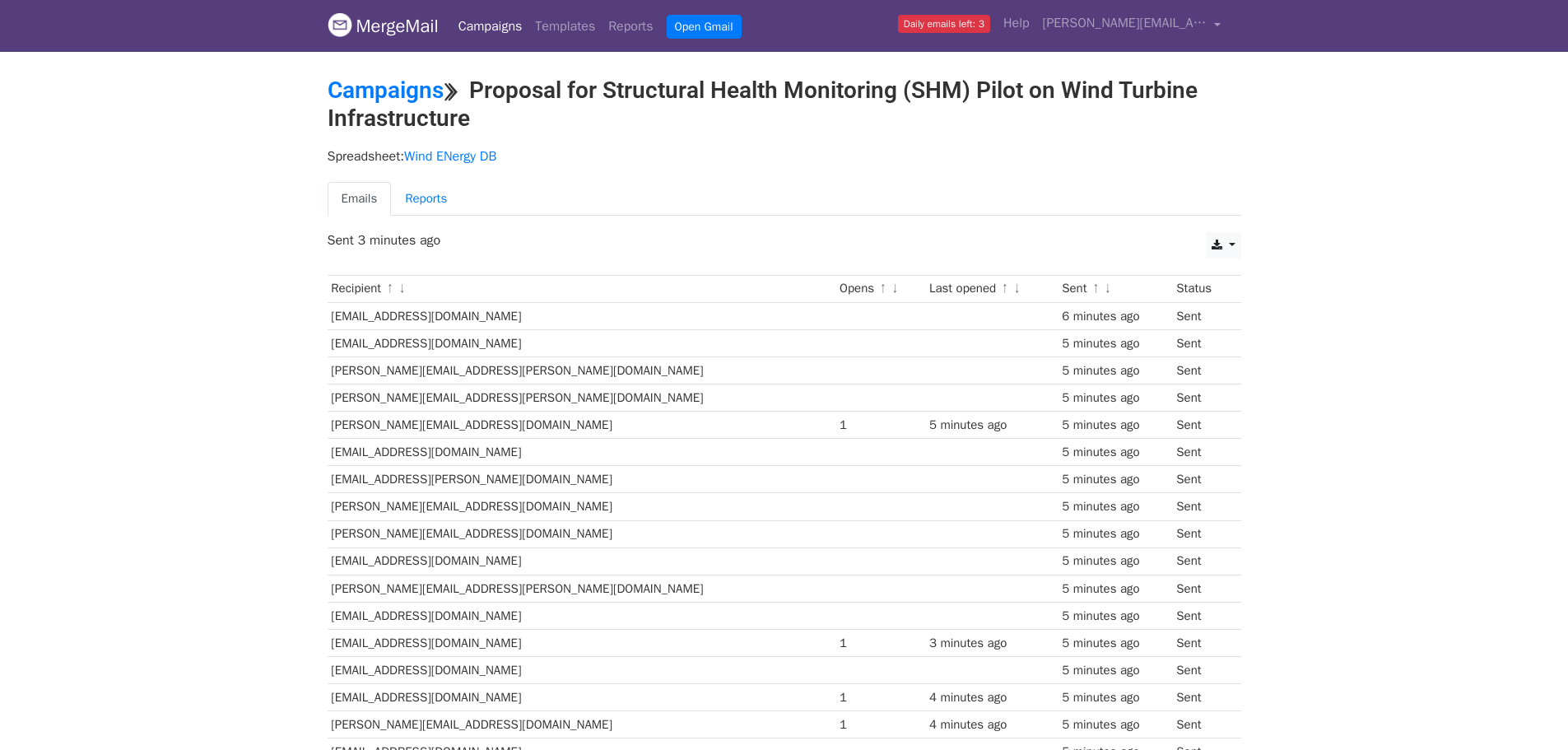 scroll, scrollTop: 247, scrollLeft: 0, axis: vertical 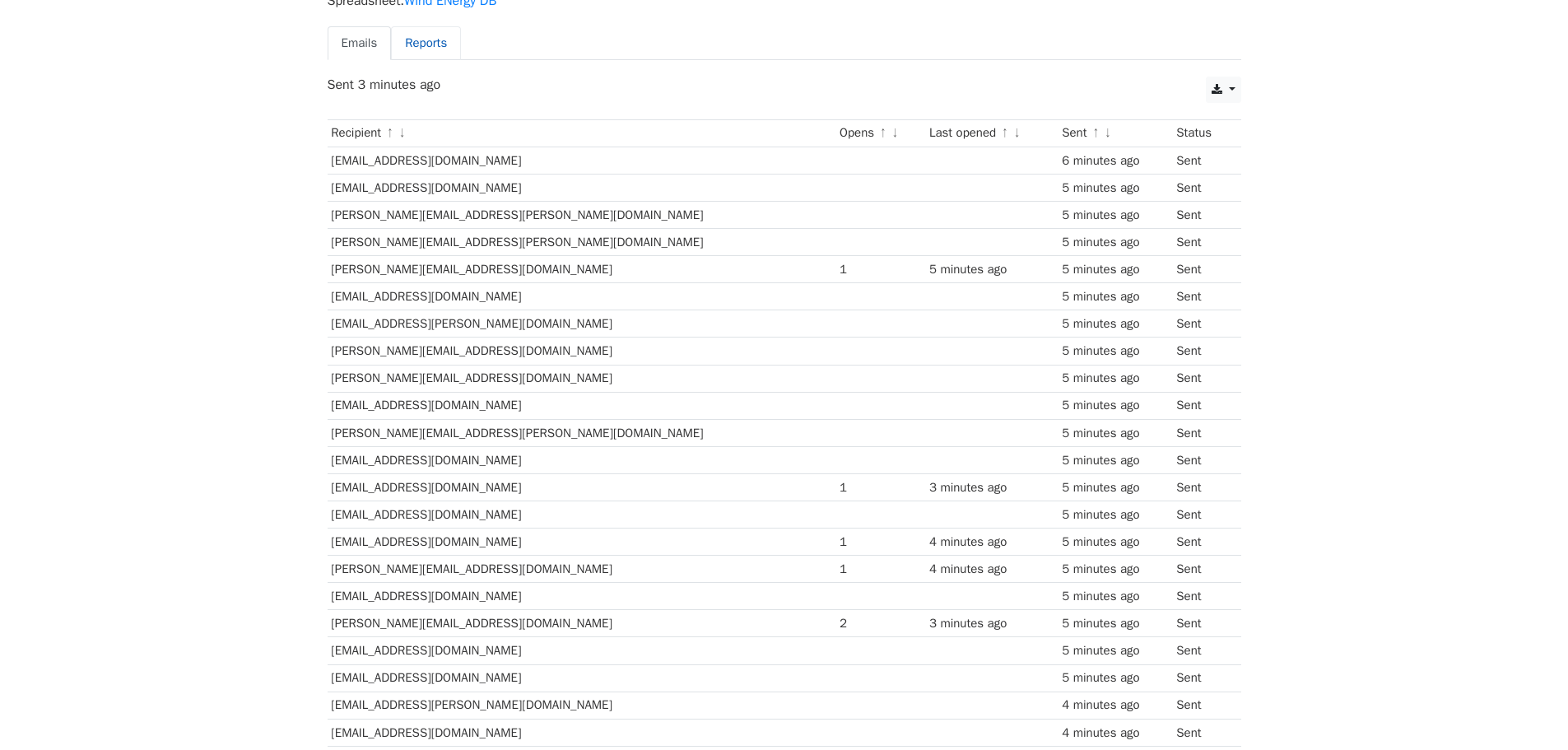 click on "Reports" at bounding box center (426, 43) 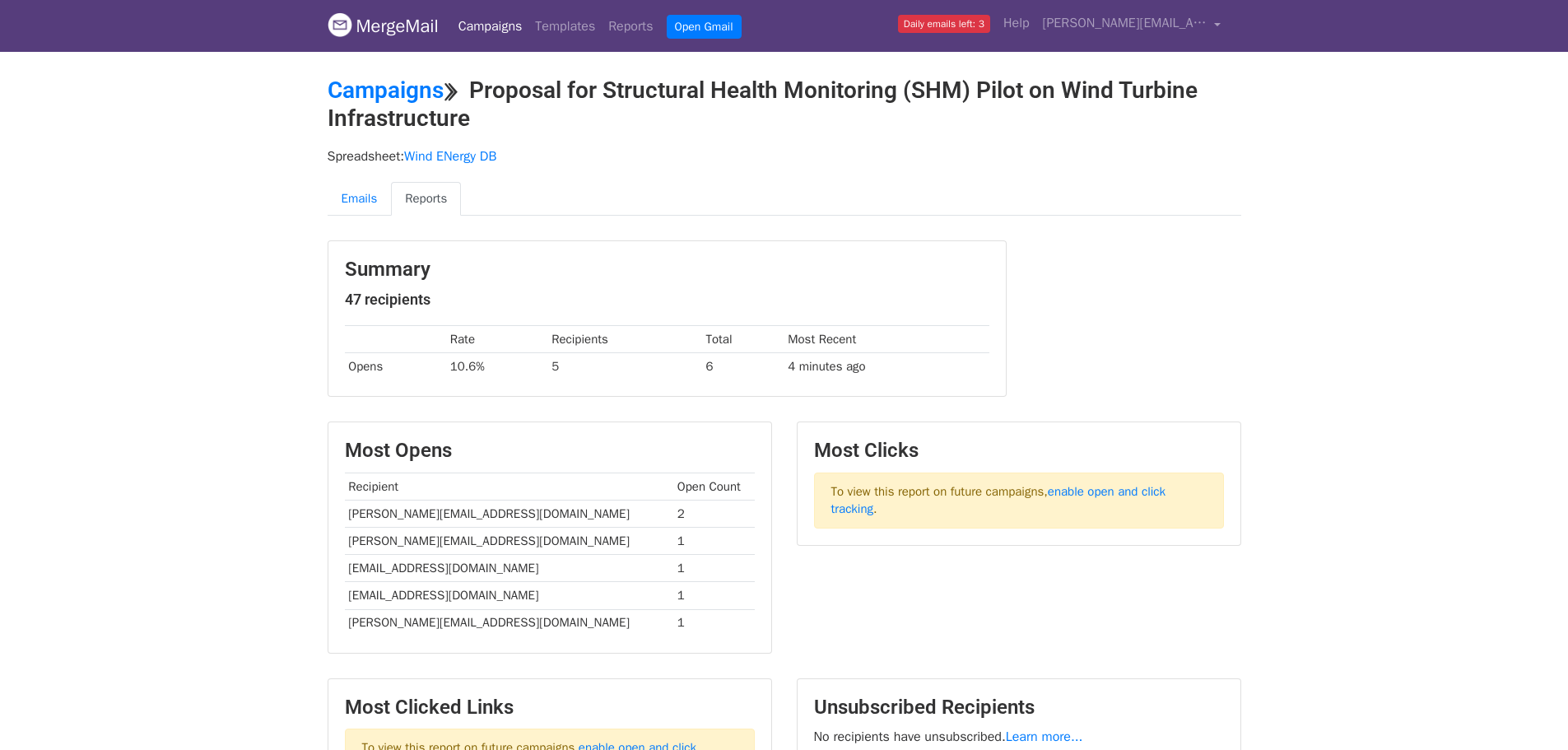 scroll, scrollTop: 0, scrollLeft: 0, axis: both 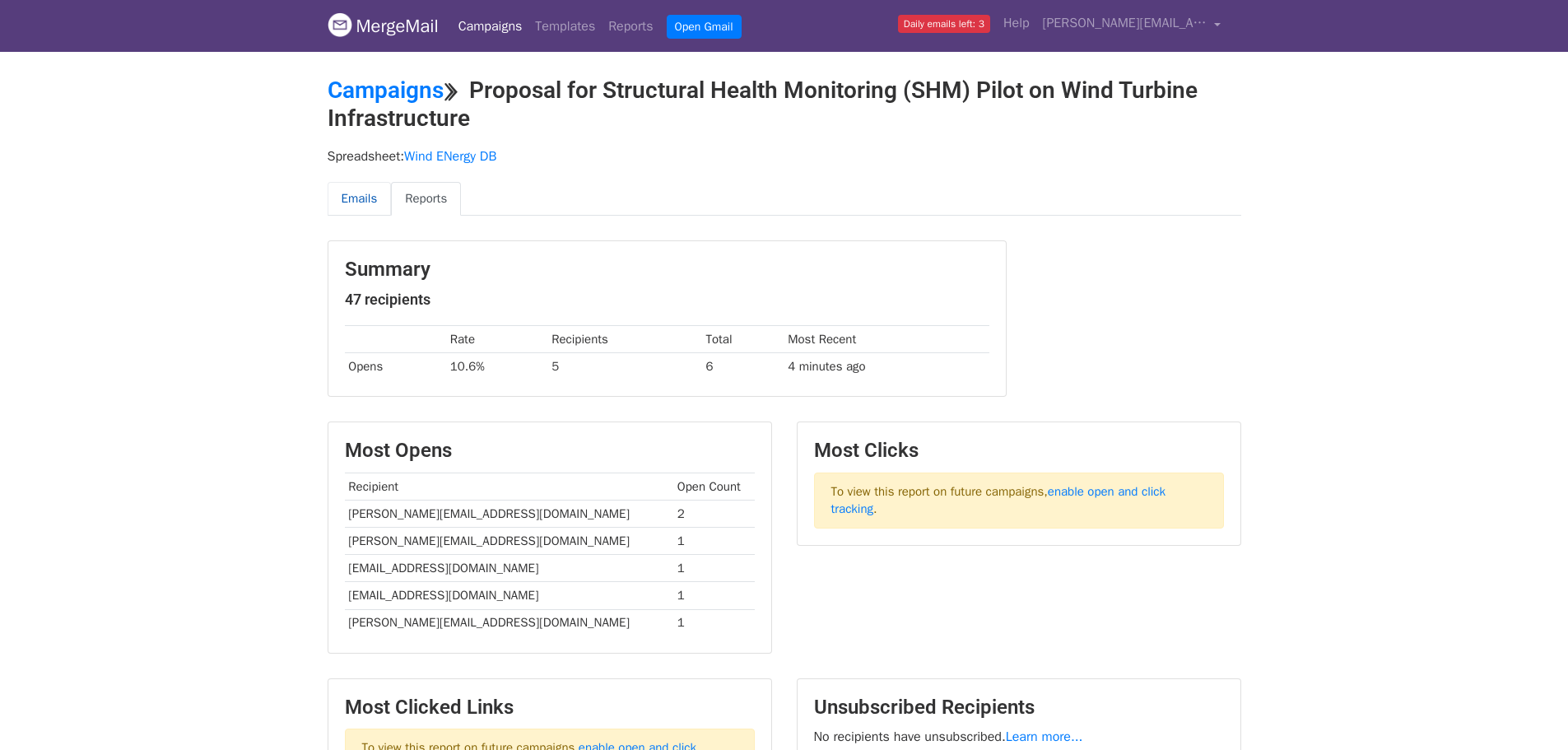 click on "Emails" at bounding box center [360, 198] 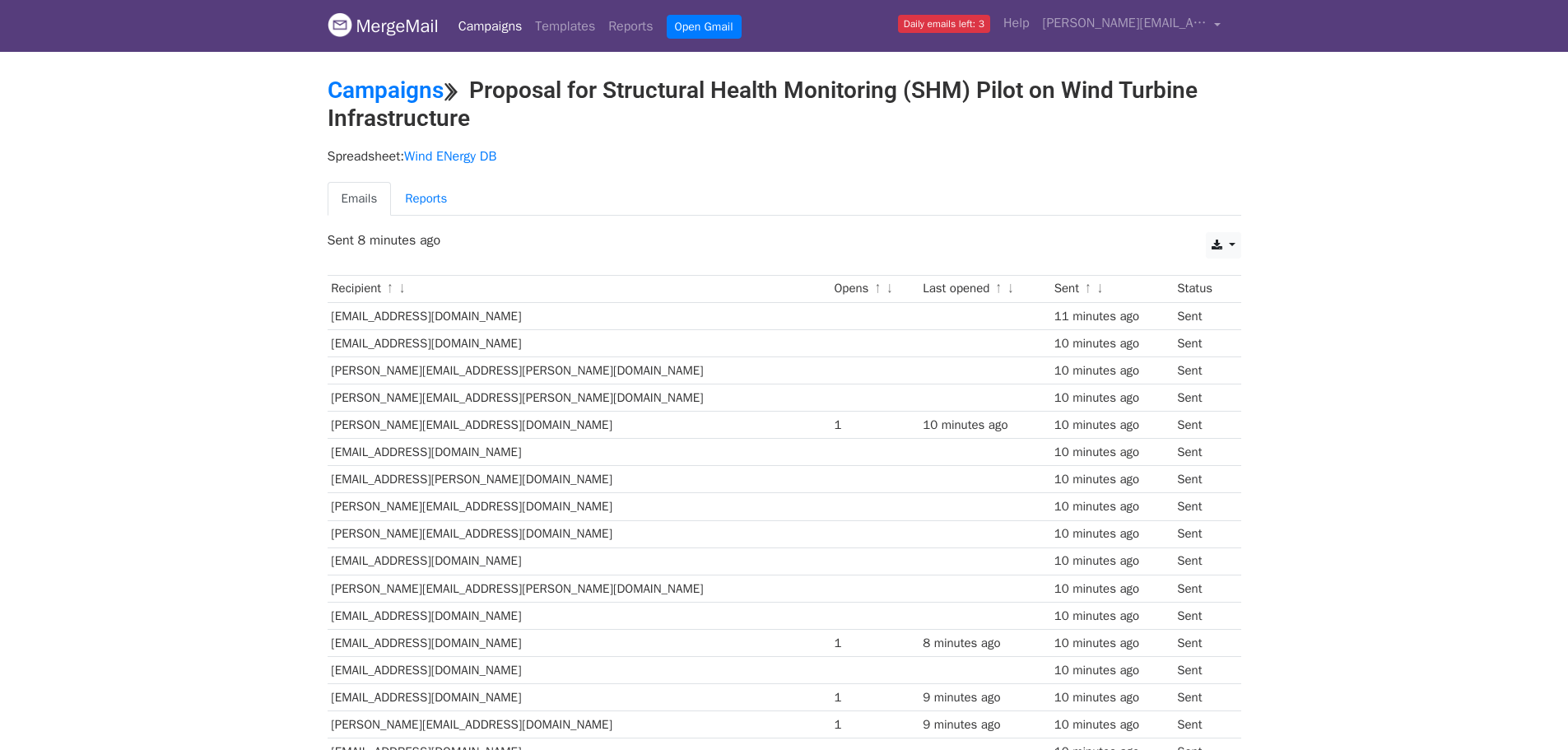scroll, scrollTop: 0, scrollLeft: 0, axis: both 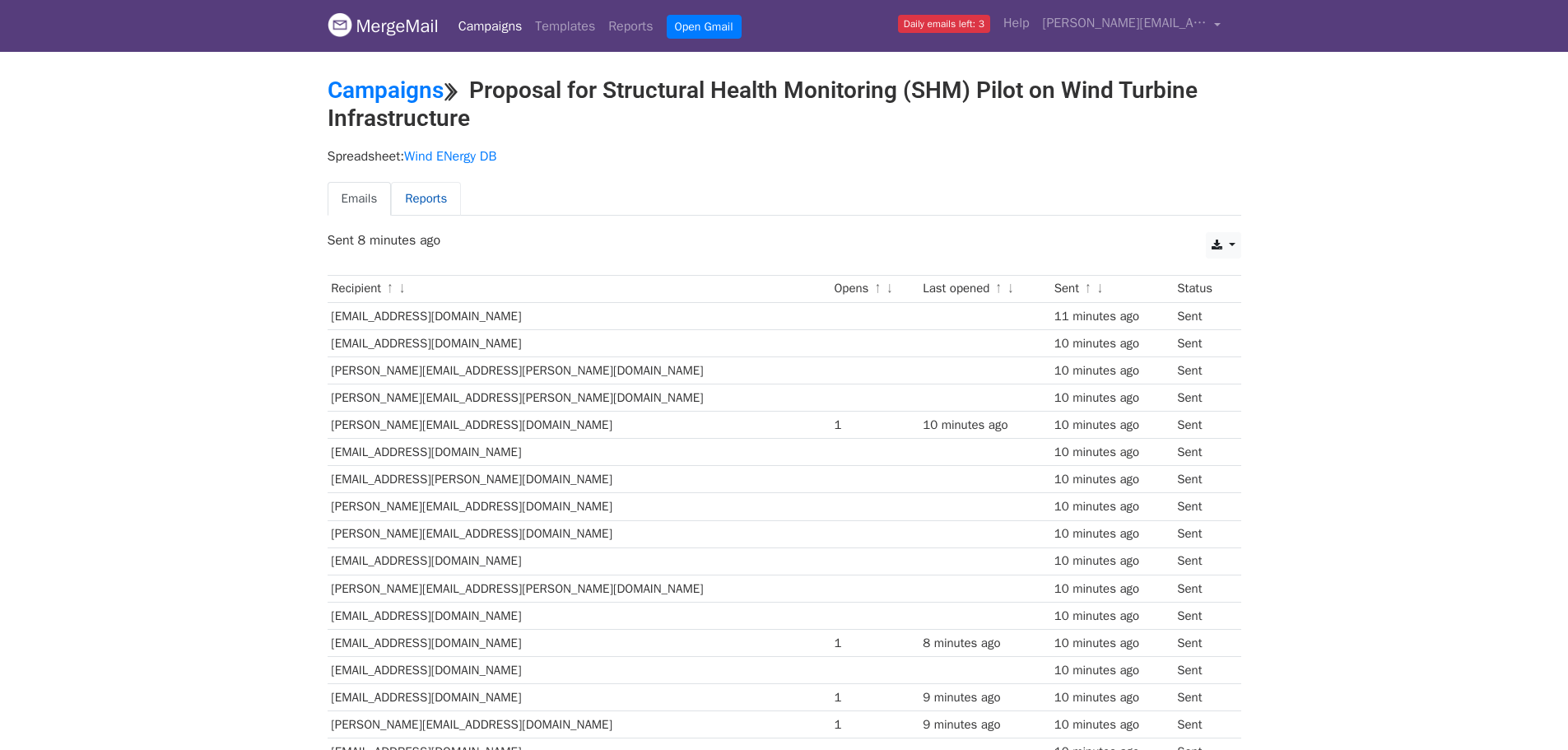 click on "Reports" at bounding box center (426, 198) 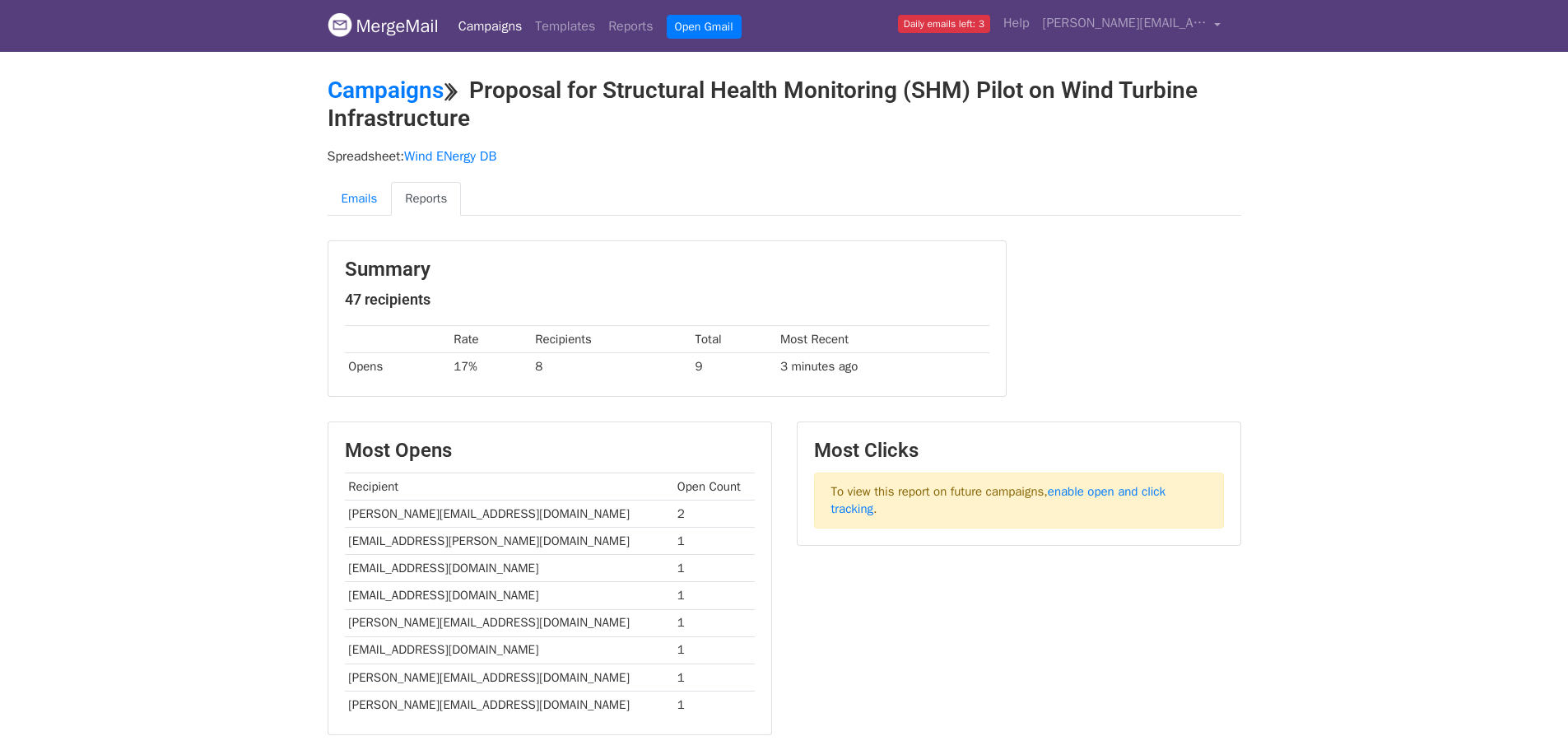 scroll, scrollTop: 0, scrollLeft: 0, axis: both 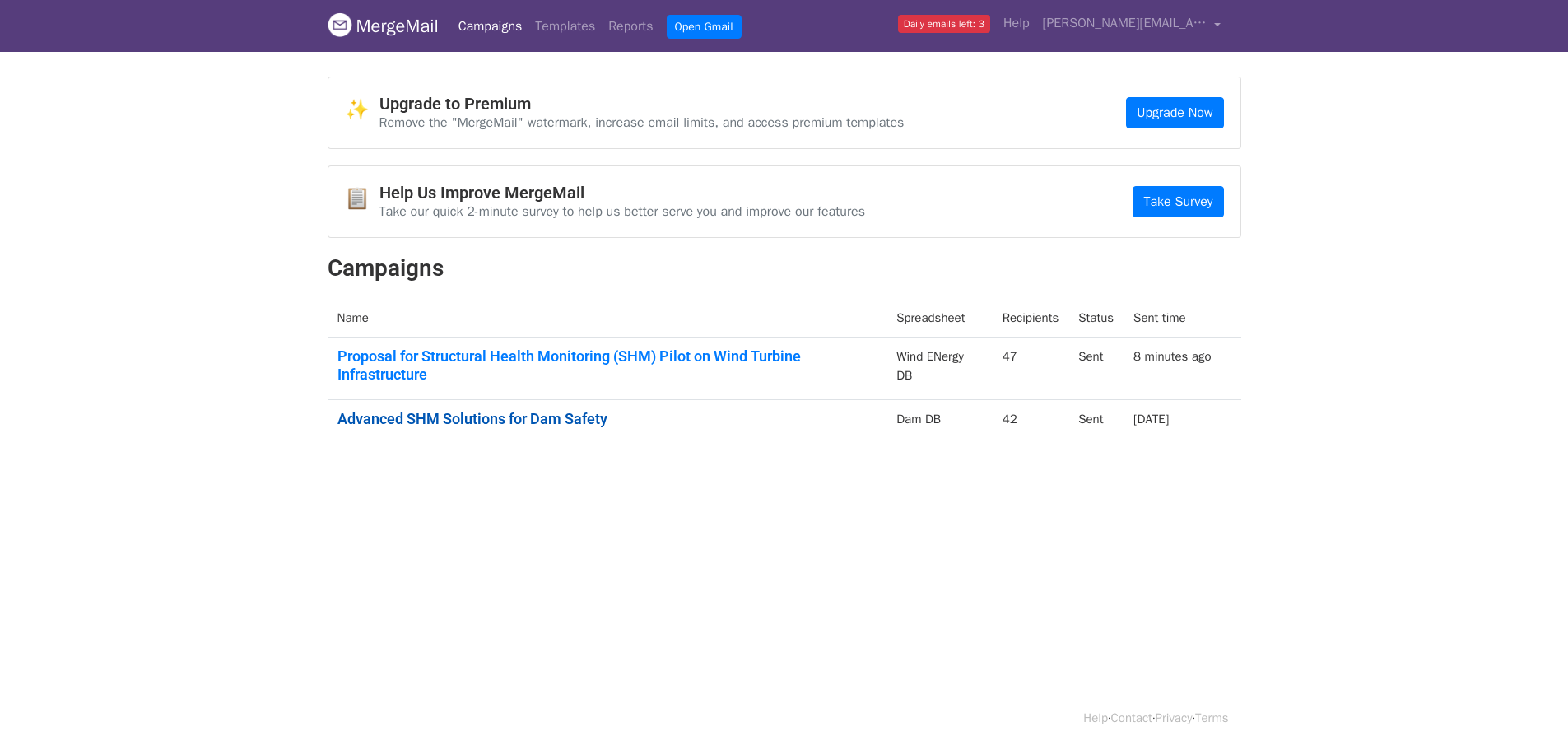 click on "Advanced SHM Solutions for Dam Safety" at bounding box center [607, 419] 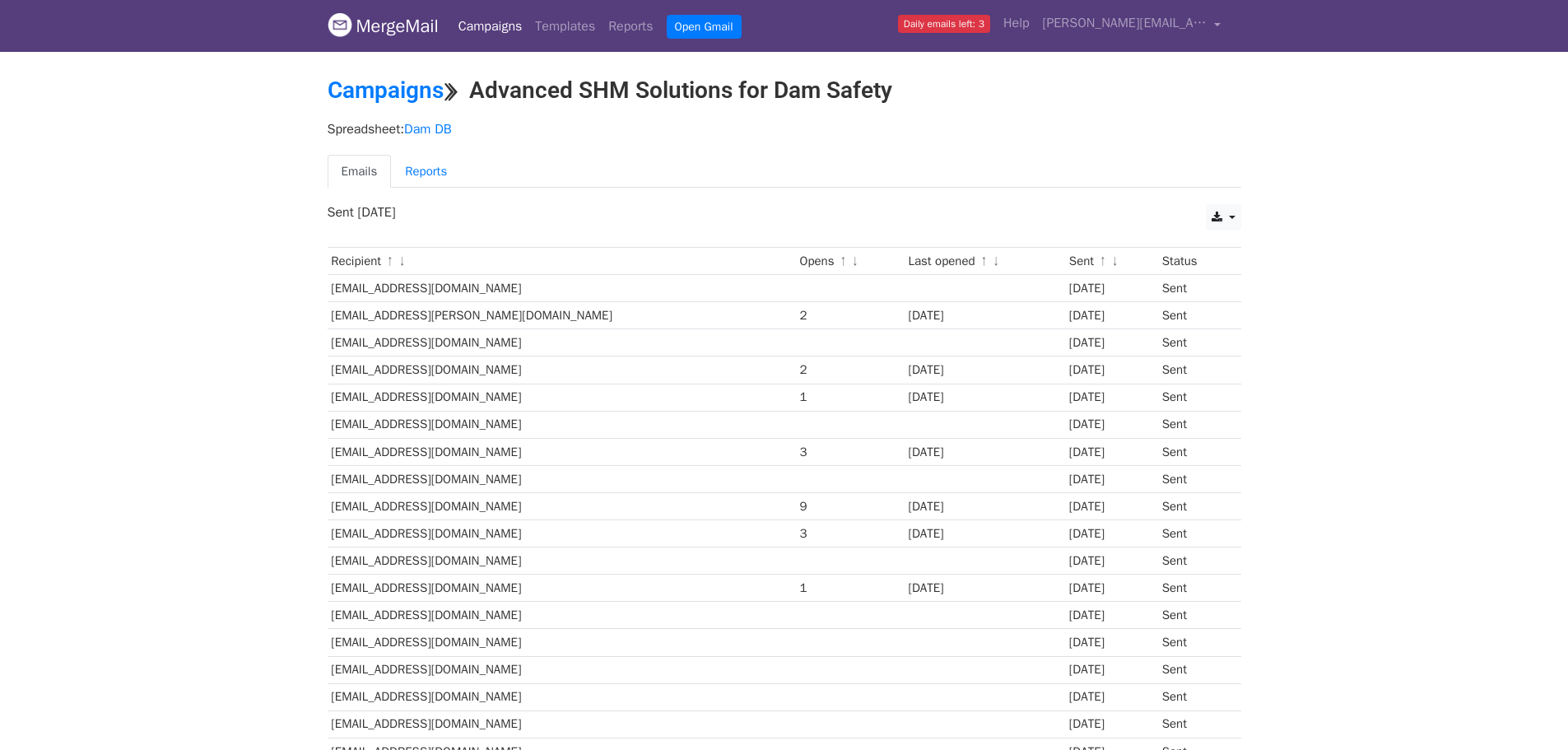 scroll, scrollTop: 0, scrollLeft: 0, axis: both 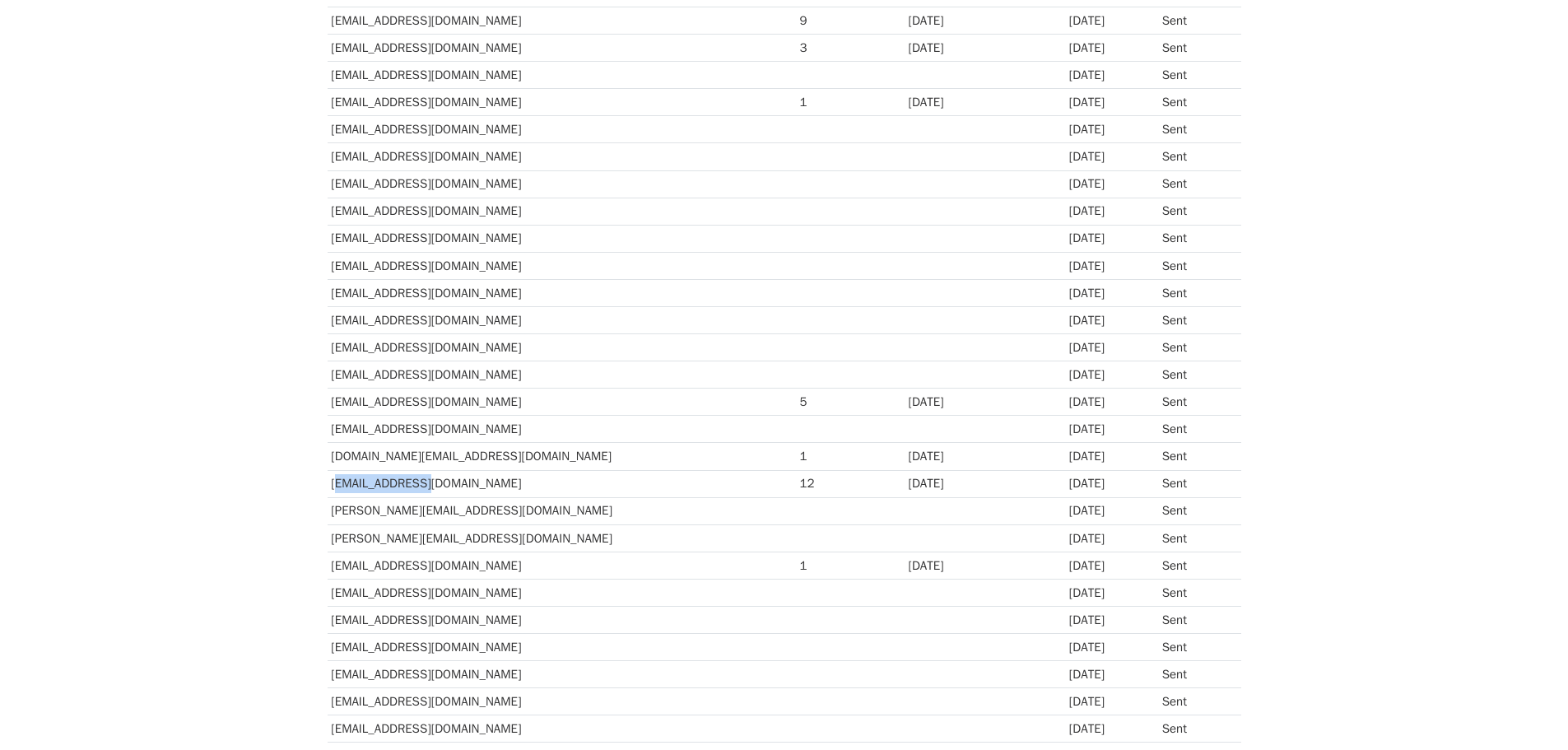 drag, startPoint x: 426, startPoint y: 480, endPoint x: 329, endPoint y: 480, distance: 97 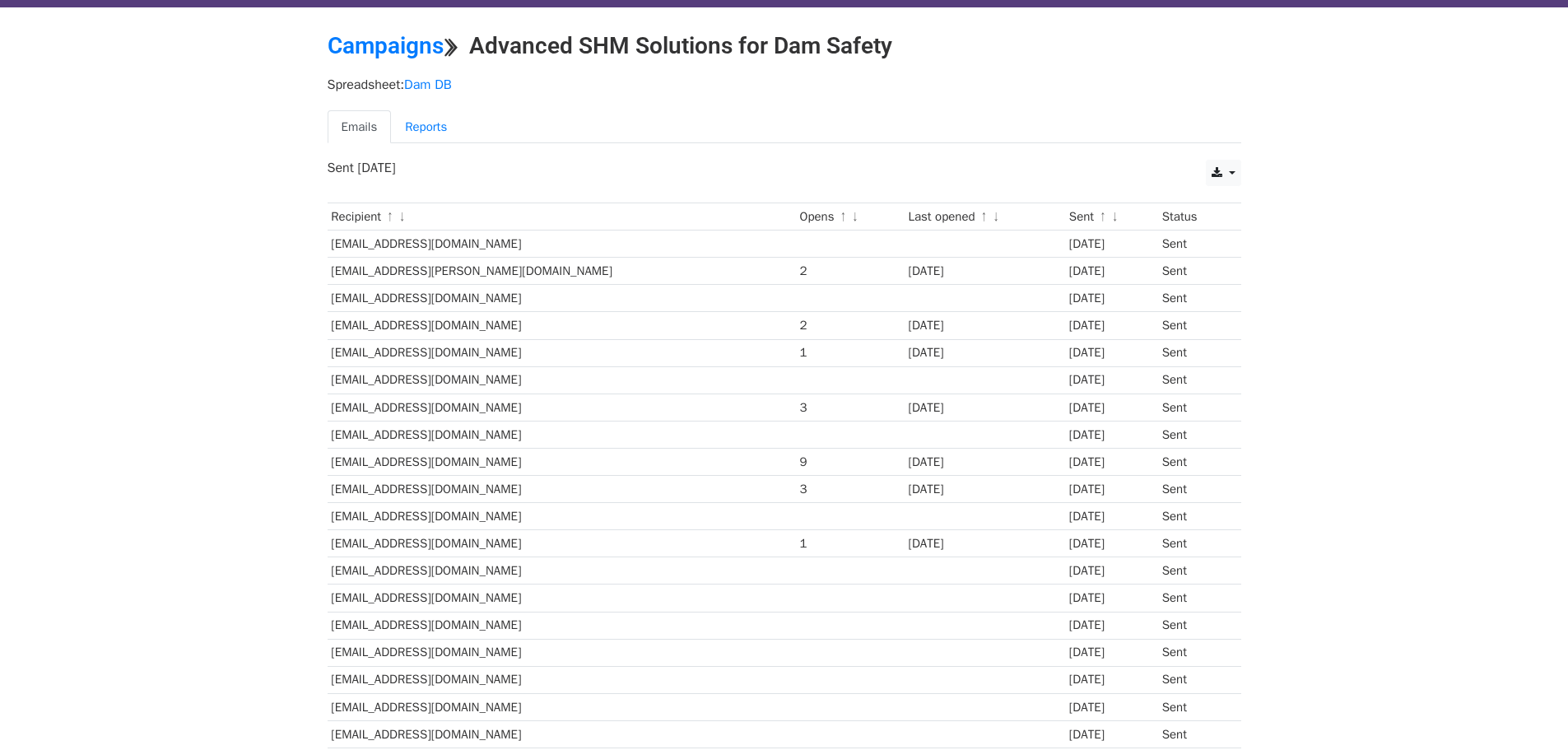 scroll, scrollTop: 0, scrollLeft: 0, axis: both 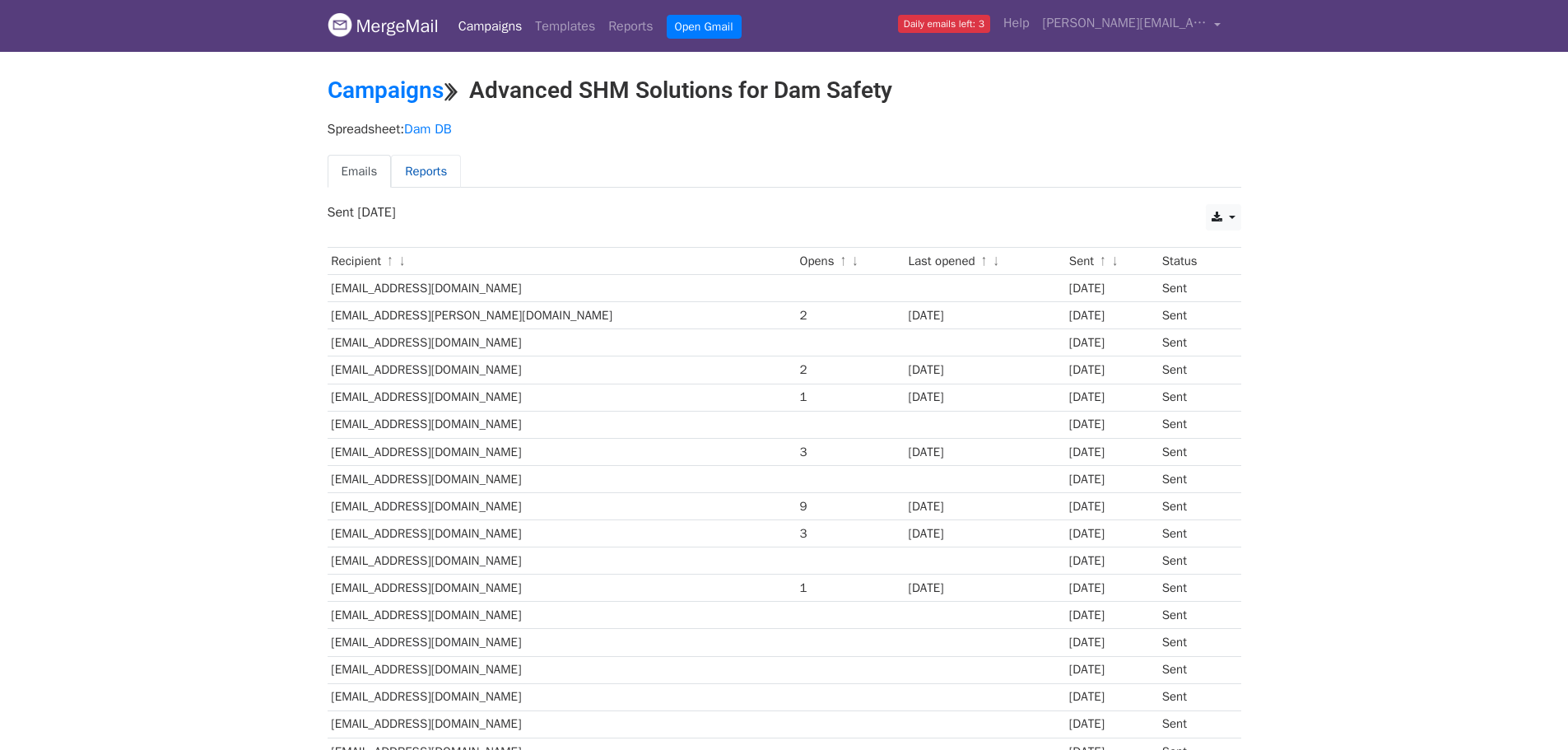 click on "Reports" at bounding box center [426, 171] 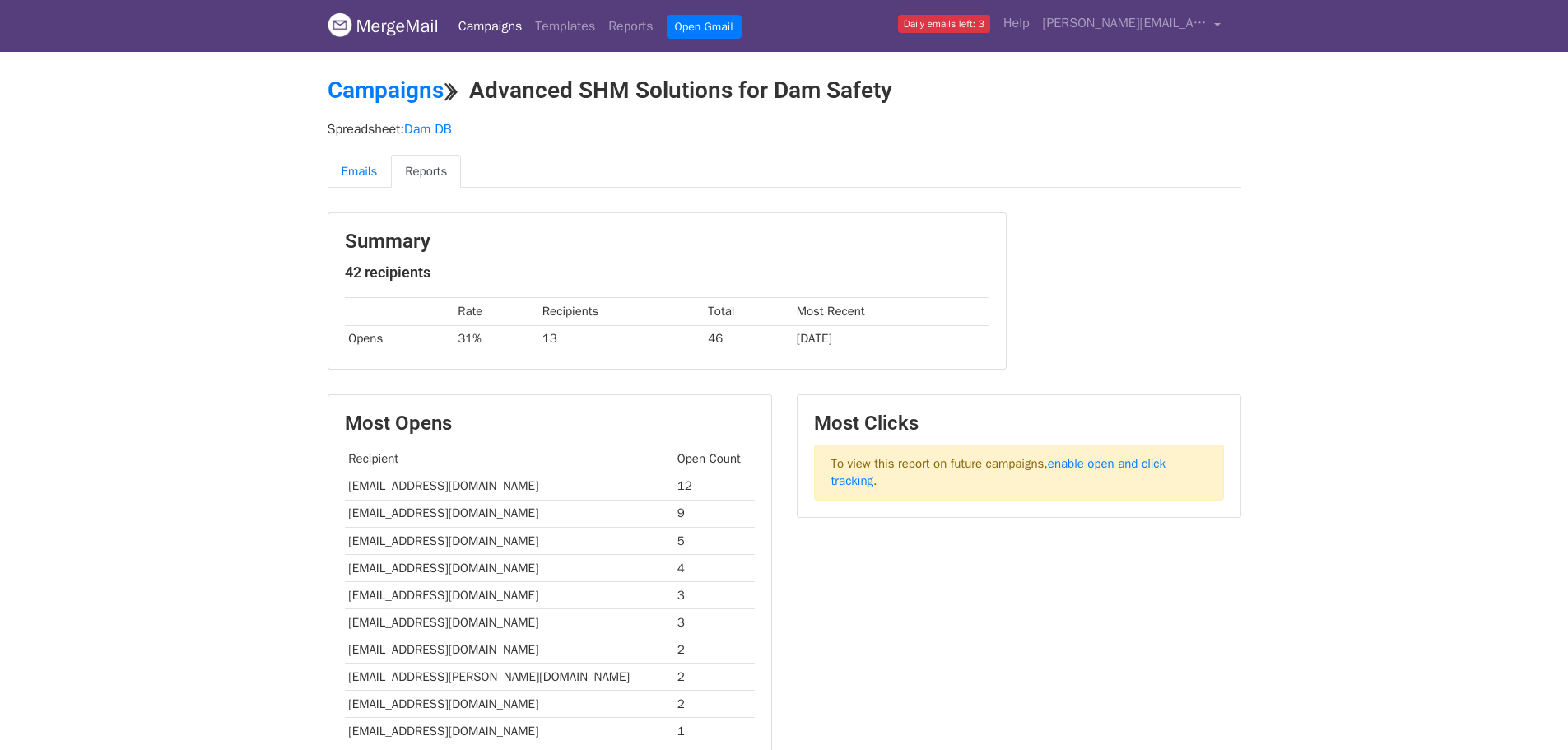 scroll, scrollTop: 0, scrollLeft: 0, axis: both 